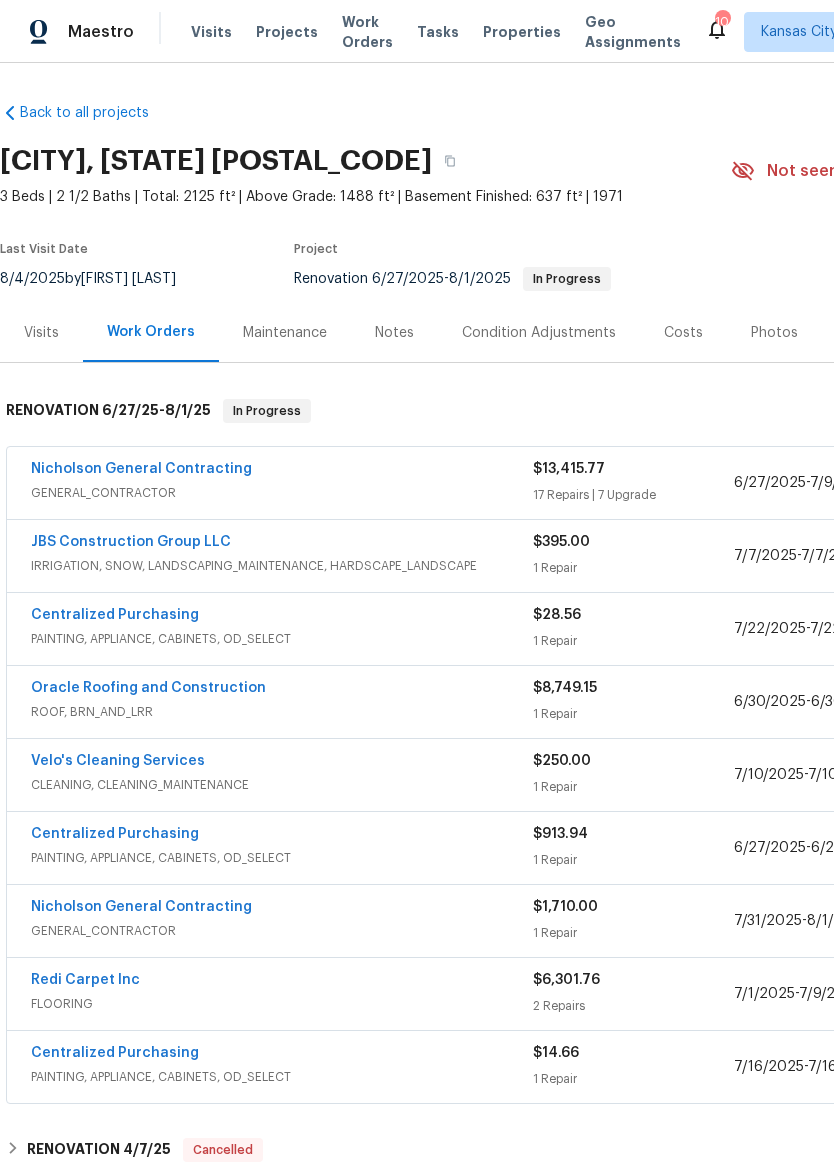 scroll, scrollTop: 0, scrollLeft: 0, axis: both 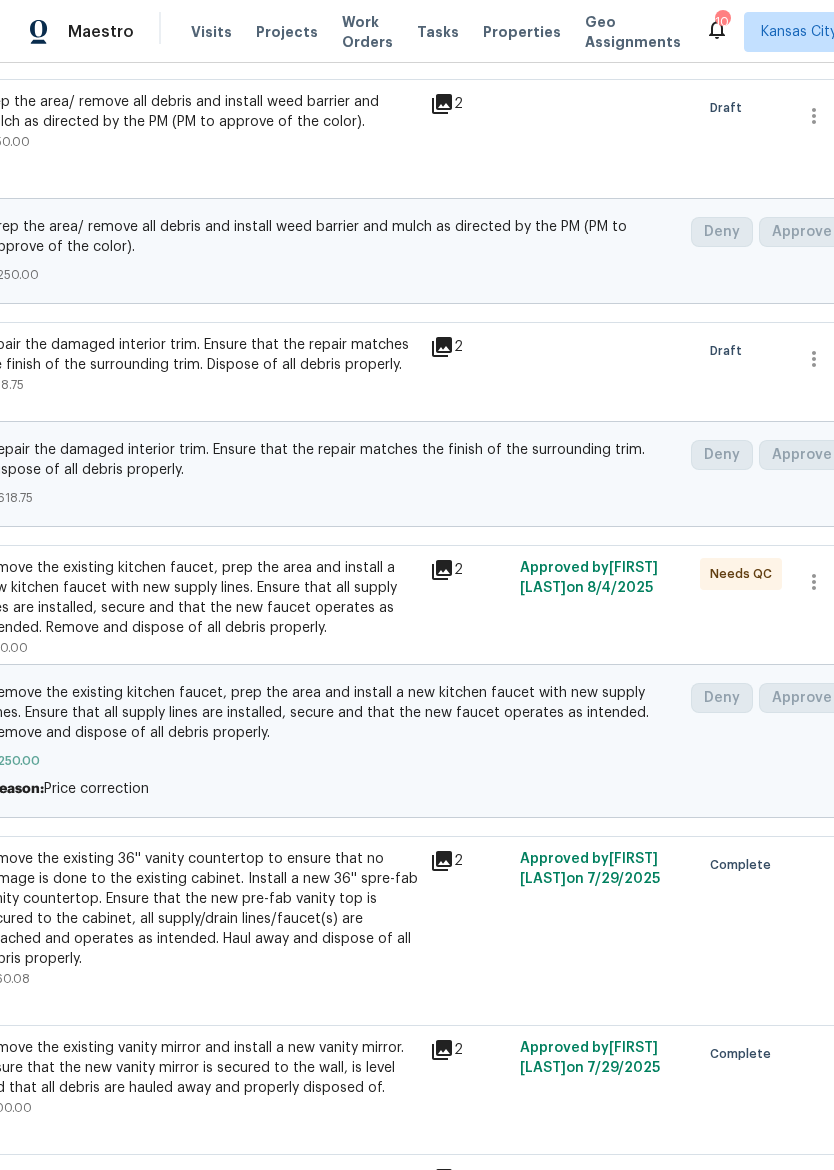 click on "Remove the existing kitchen faucet, prep the area and install a new kitchen faucet with new supply lines. Ensure that all supply lines are installed, secure and that the new faucet operates as intended. Remove and dispose of all debris properly." at bounding box center (199, 598) 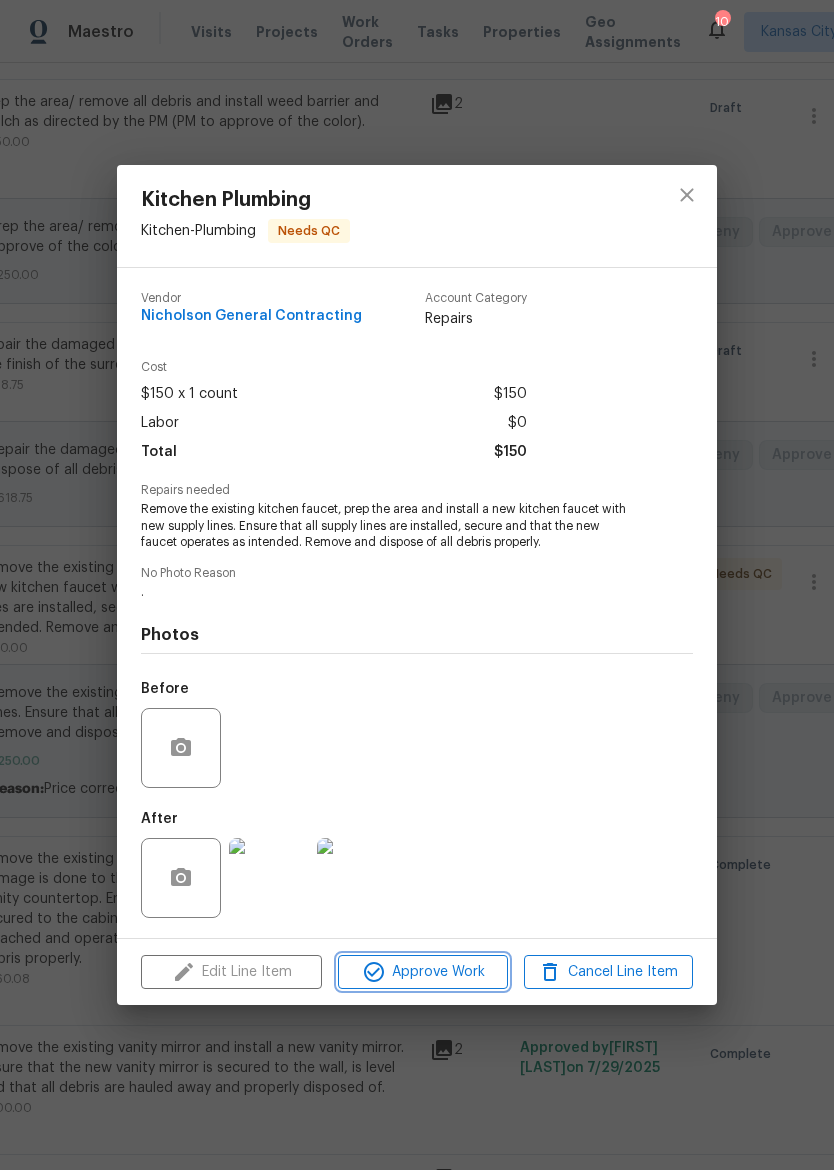 click on "Approve Work" at bounding box center (422, 972) 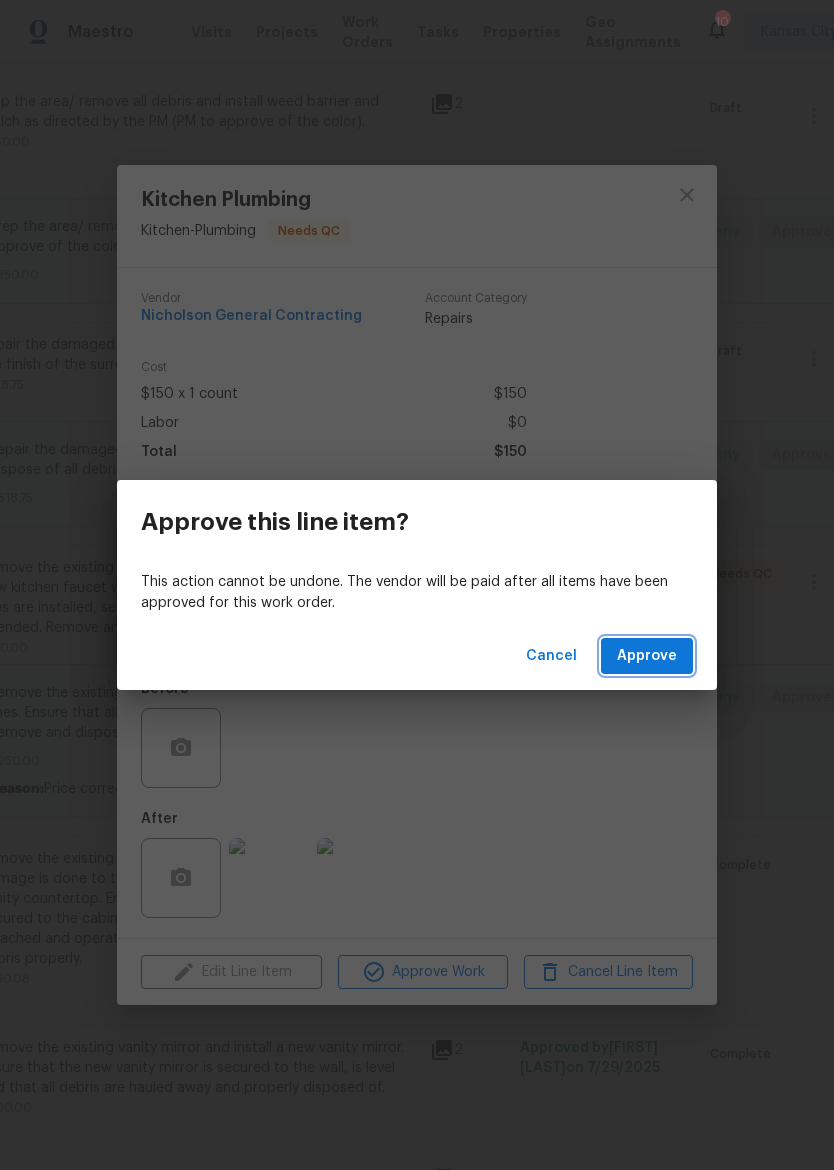 click on "Approve" at bounding box center [647, 656] 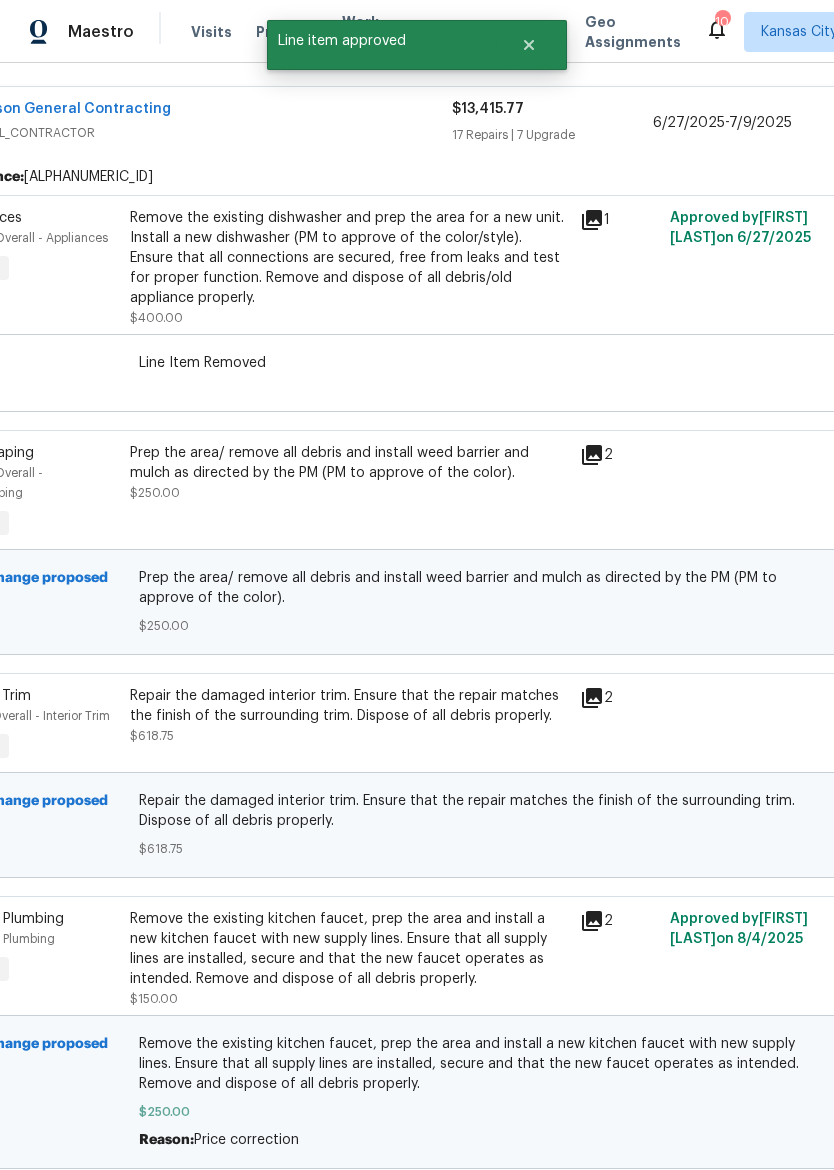 scroll, scrollTop: 335, scrollLeft: 65, axis: both 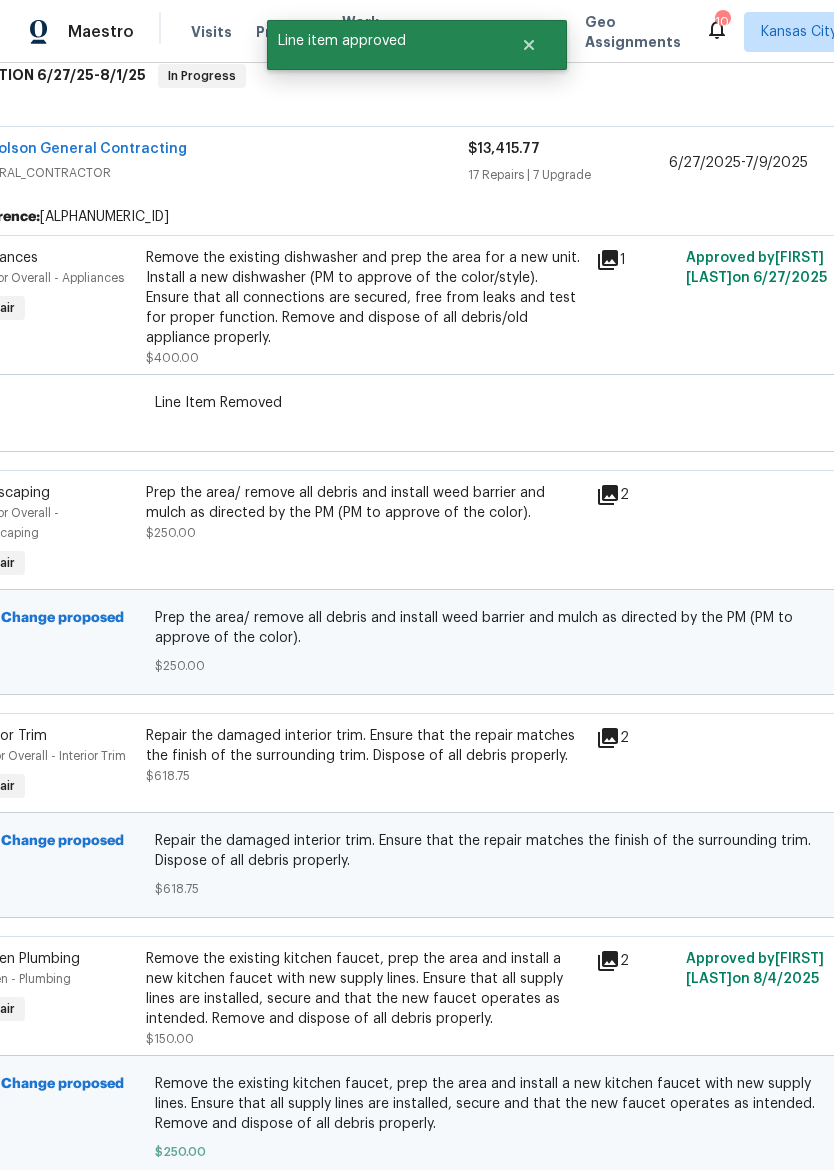 click on "Repair the damaged interior trim. Ensure that the repair matches the finish of the surrounding trim. Dispose of all debris properly." at bounding box center [365, 746] 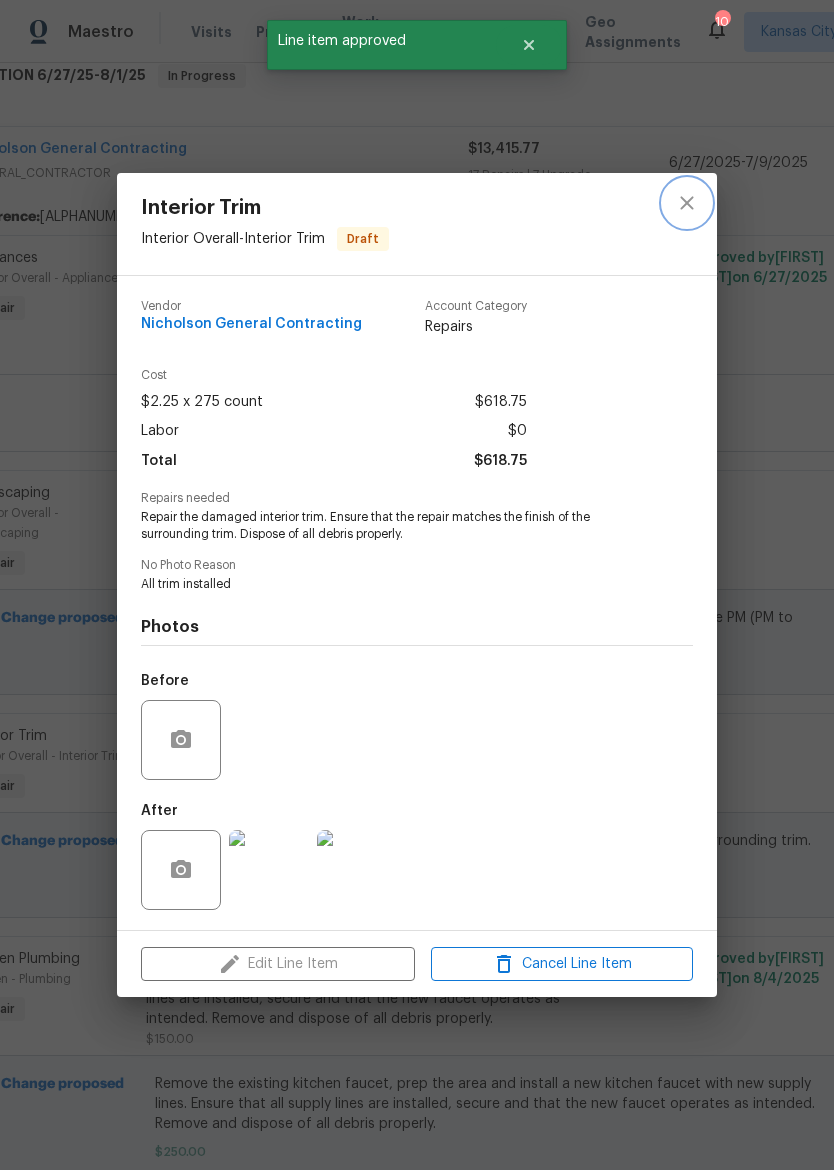 click 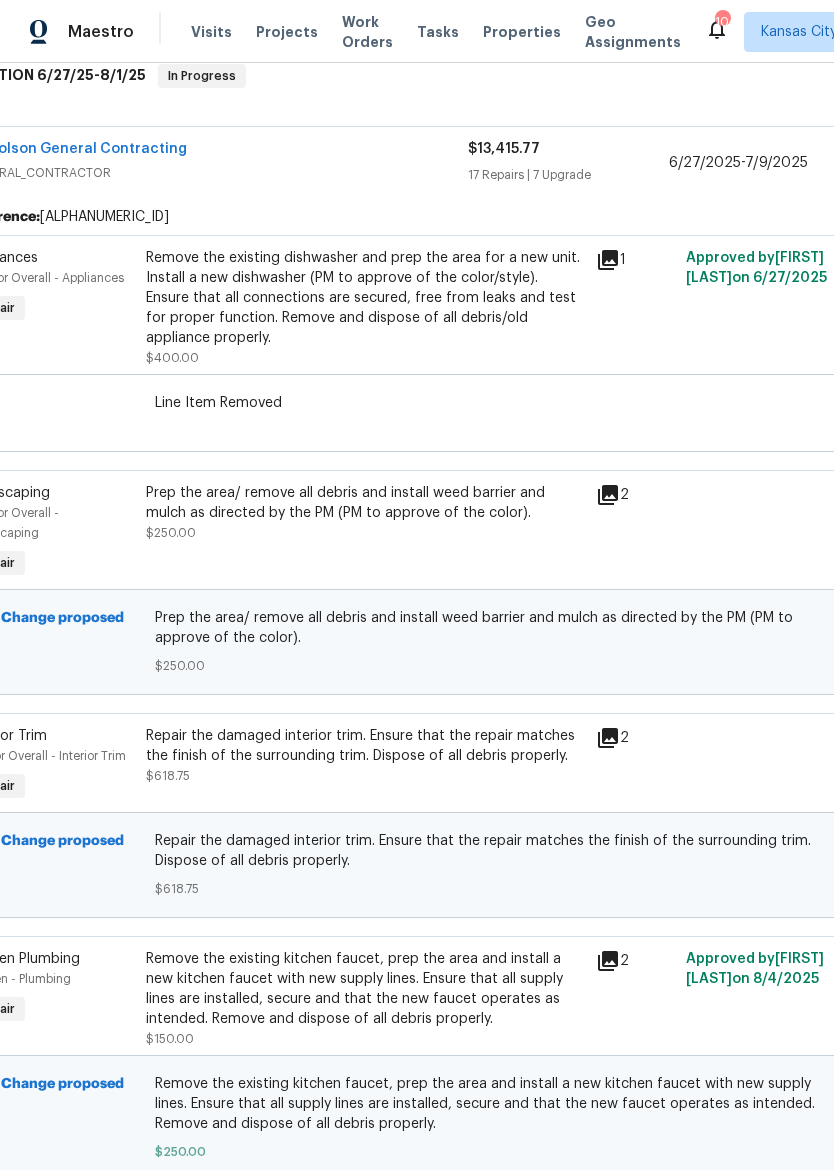 click on "Prep the area/ remove all debris and install weed barrier and mulch as directed by the PM (PM to approve of the color)." at bounding box center [365, 503] 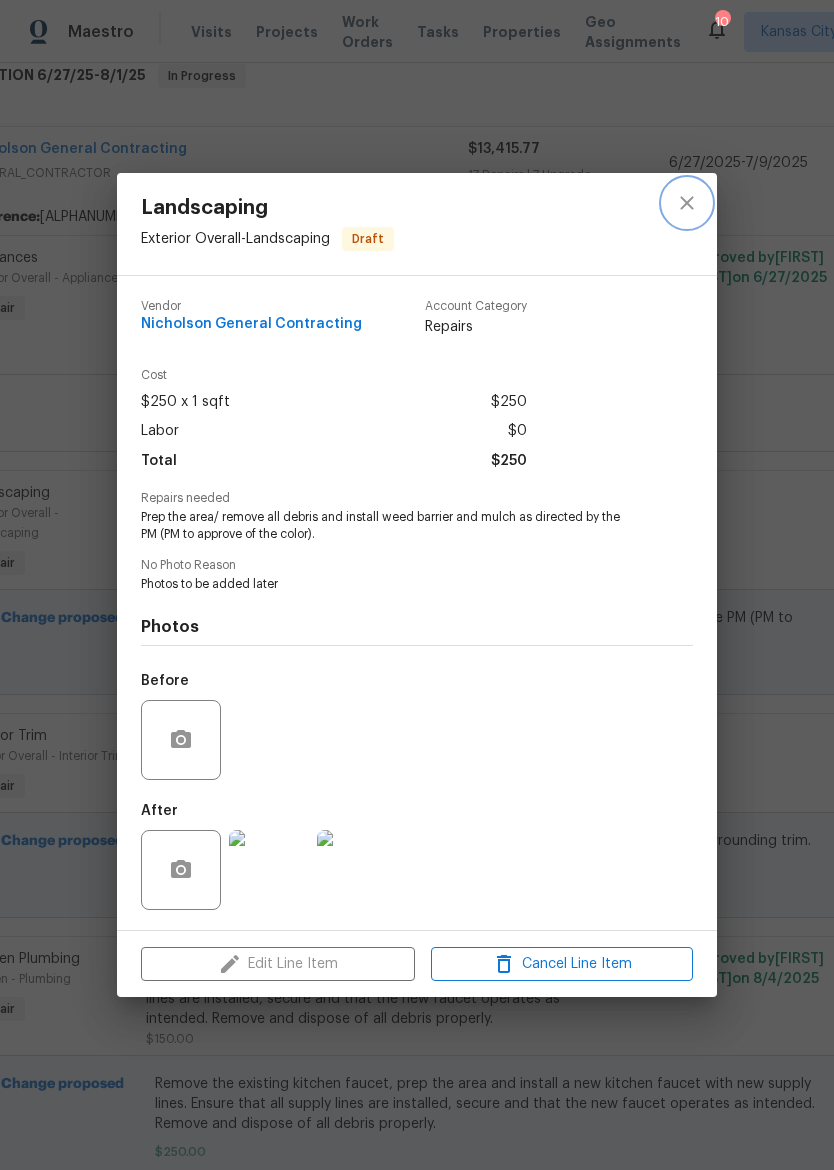 click 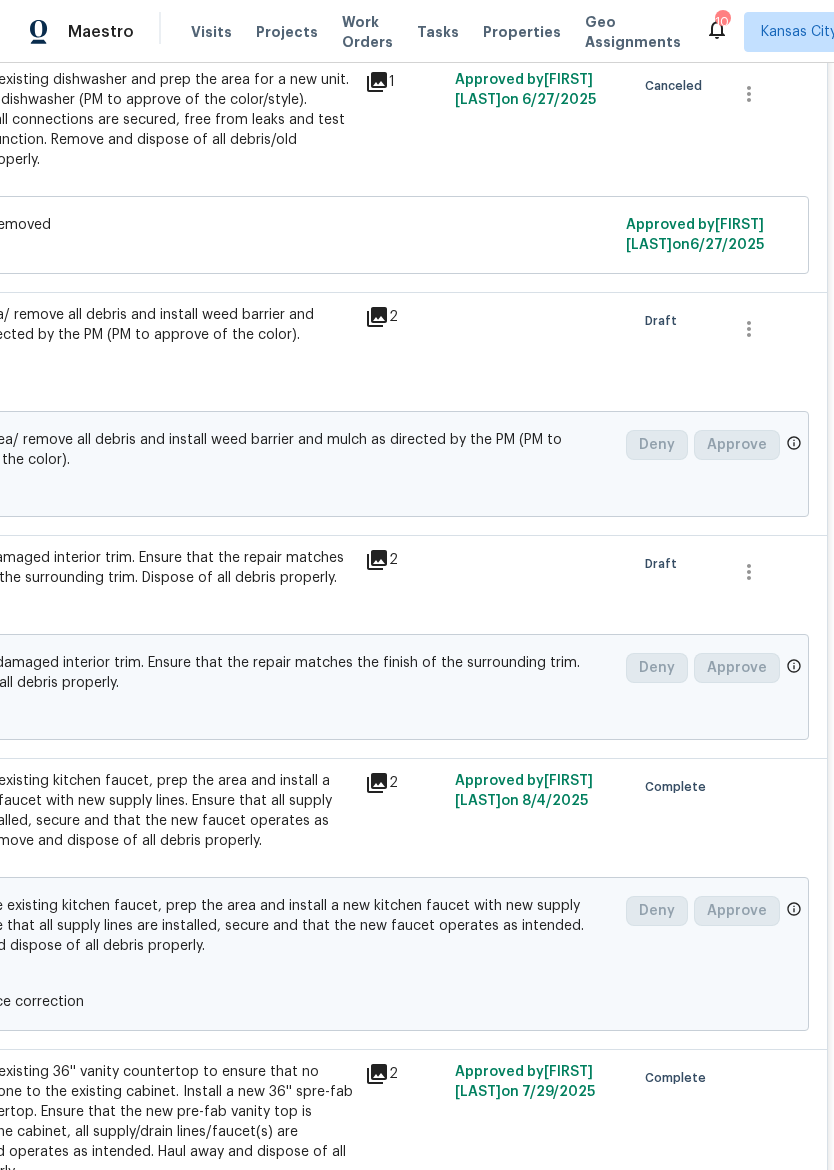 scroll, scrollTop: 513, scrollLeft: 296, axis: both 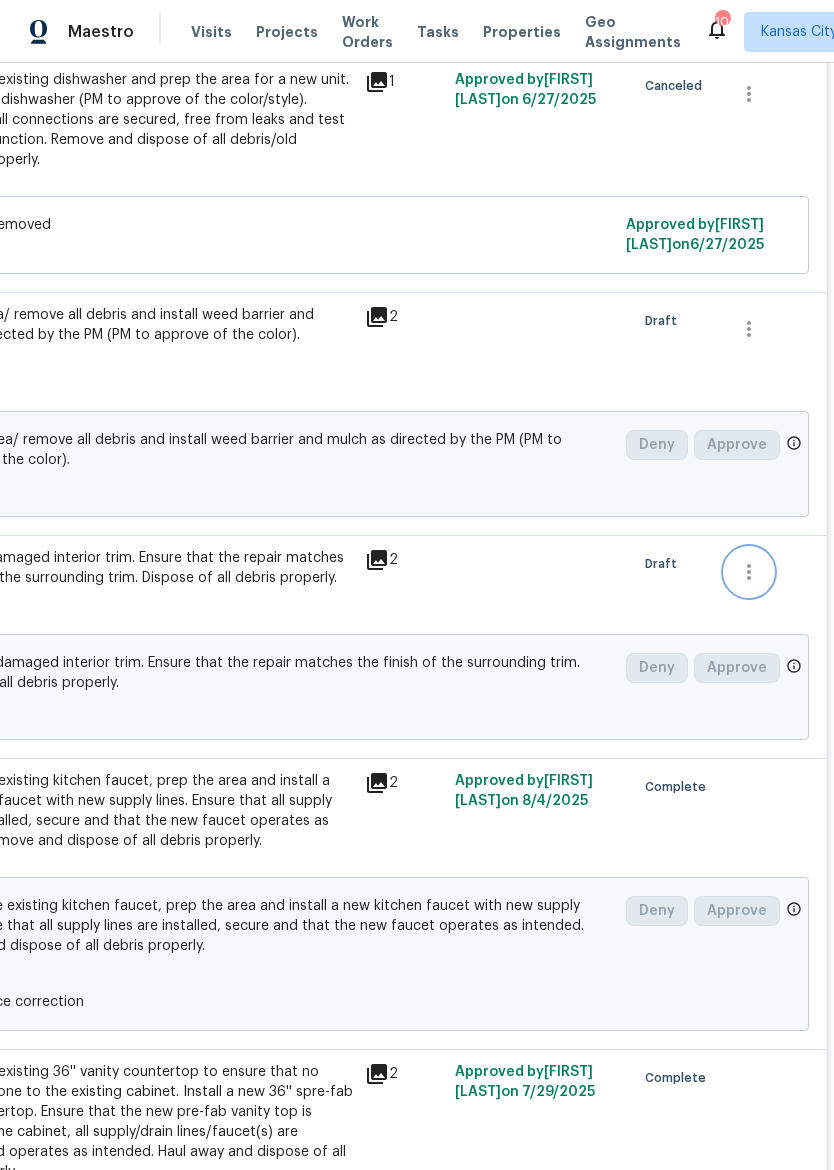 click 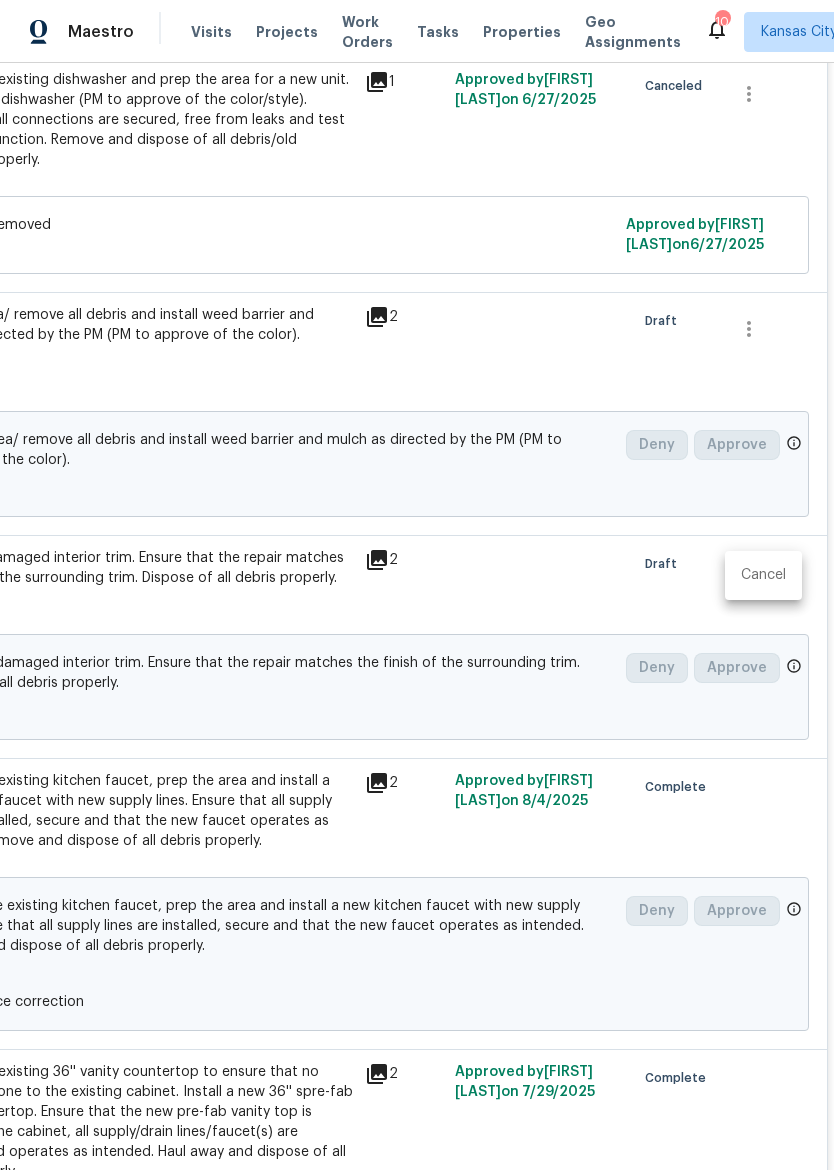click at bounding box center (417, 585) 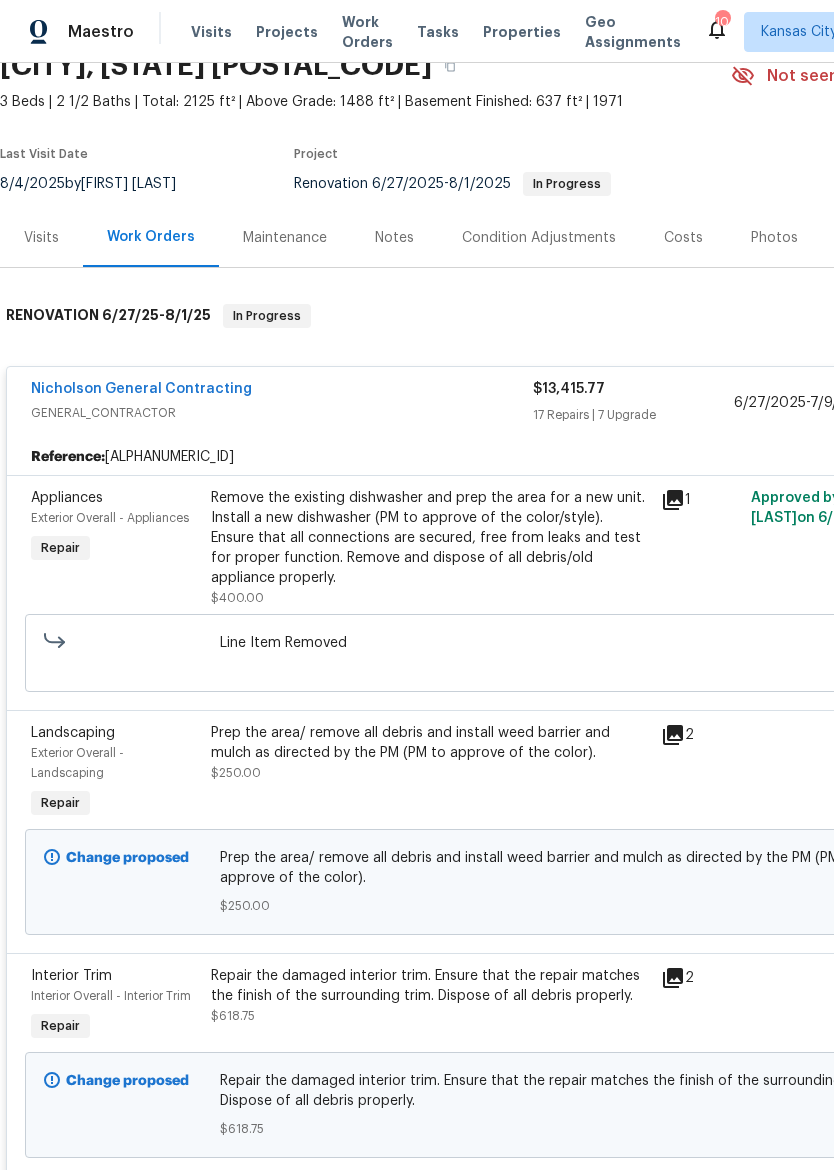 scroll, scrollTop: 95, scrollLeft: 0, axis: vertical 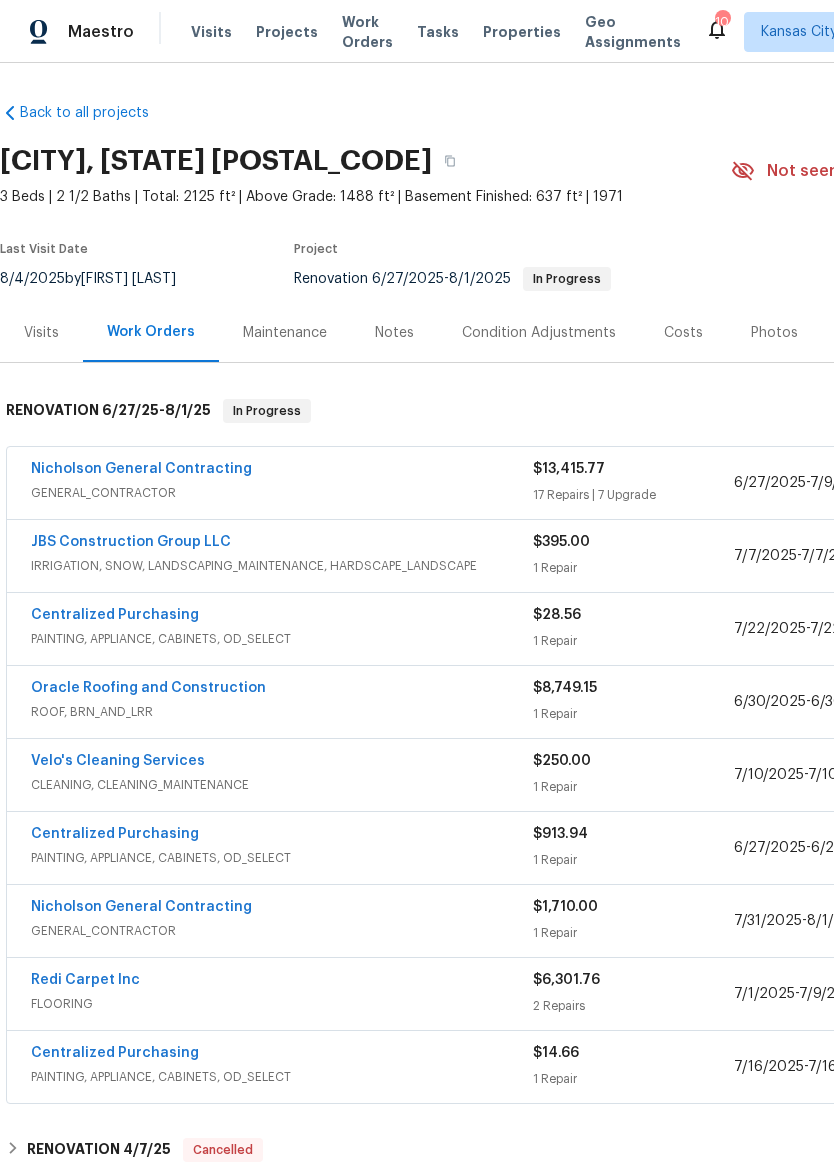 click on "Properties" at bounding box center (522, 32) 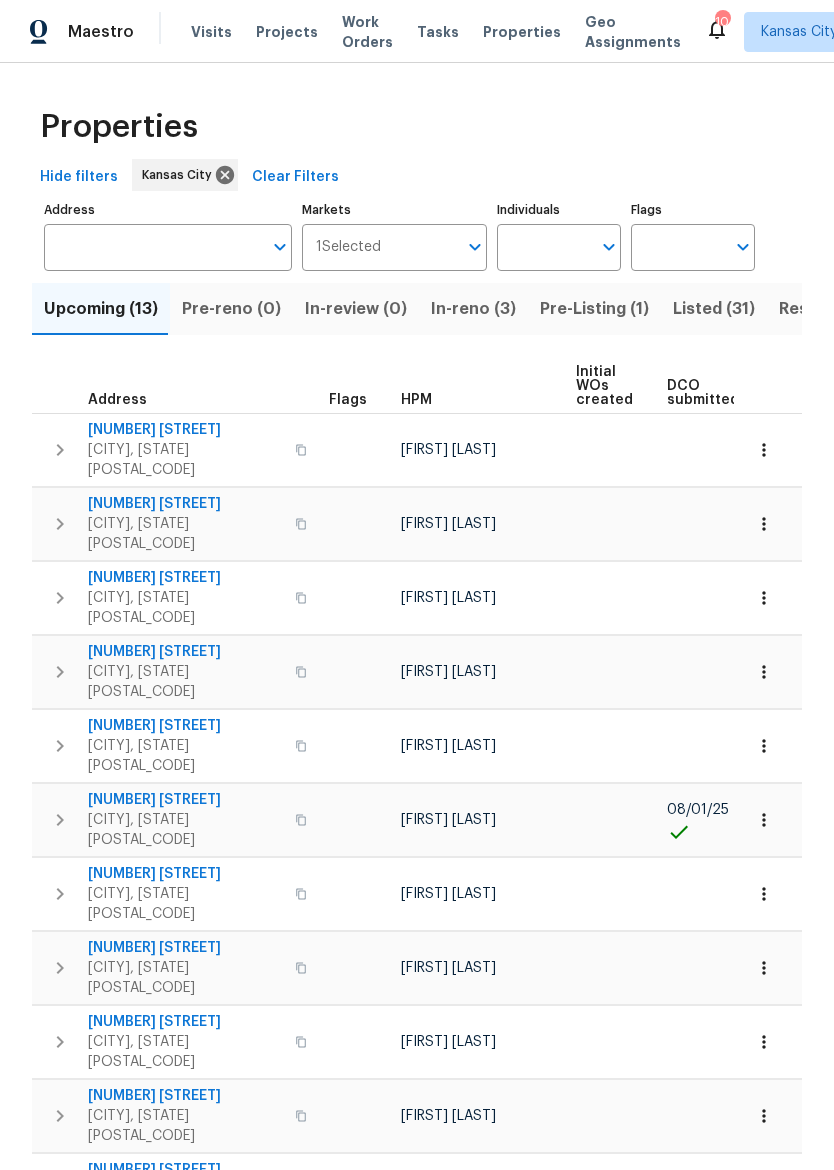 click on "In-reno (3)" at bounding box center (473, 309) 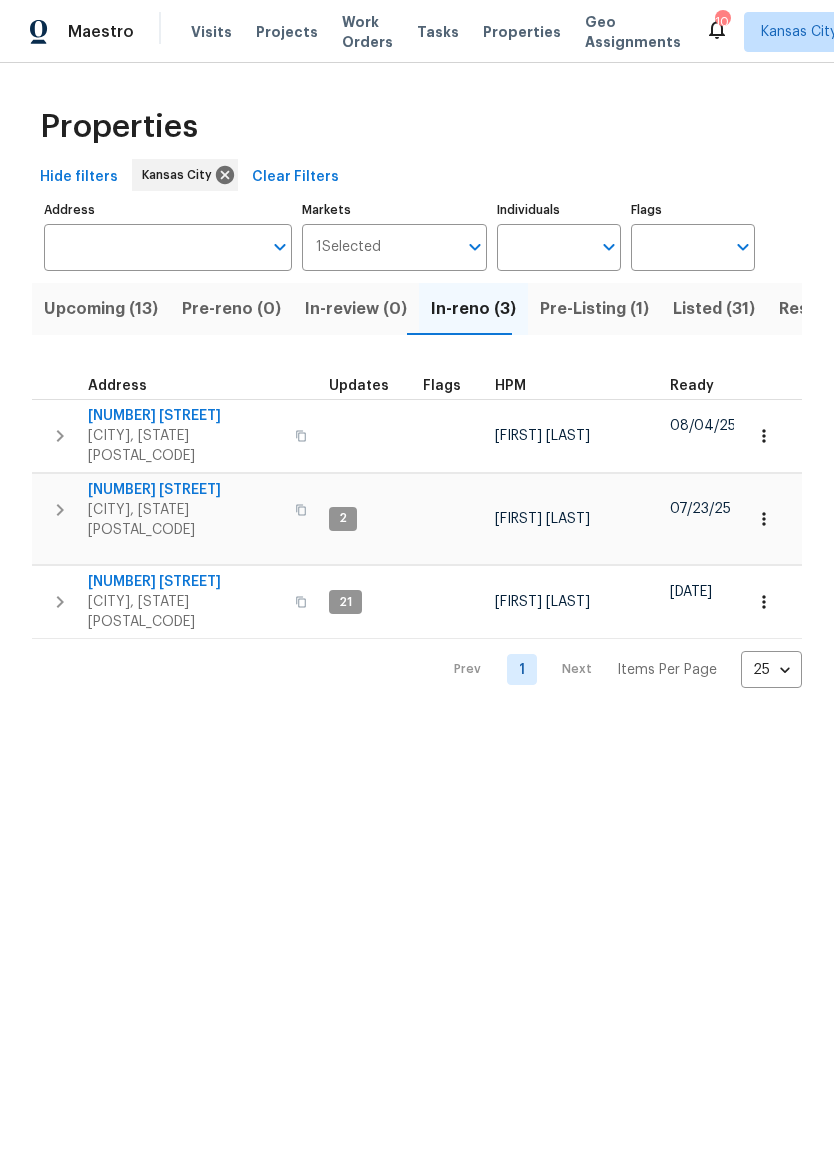 click on "3550 N Kenwood Ave" at bounding box center (185, 490) 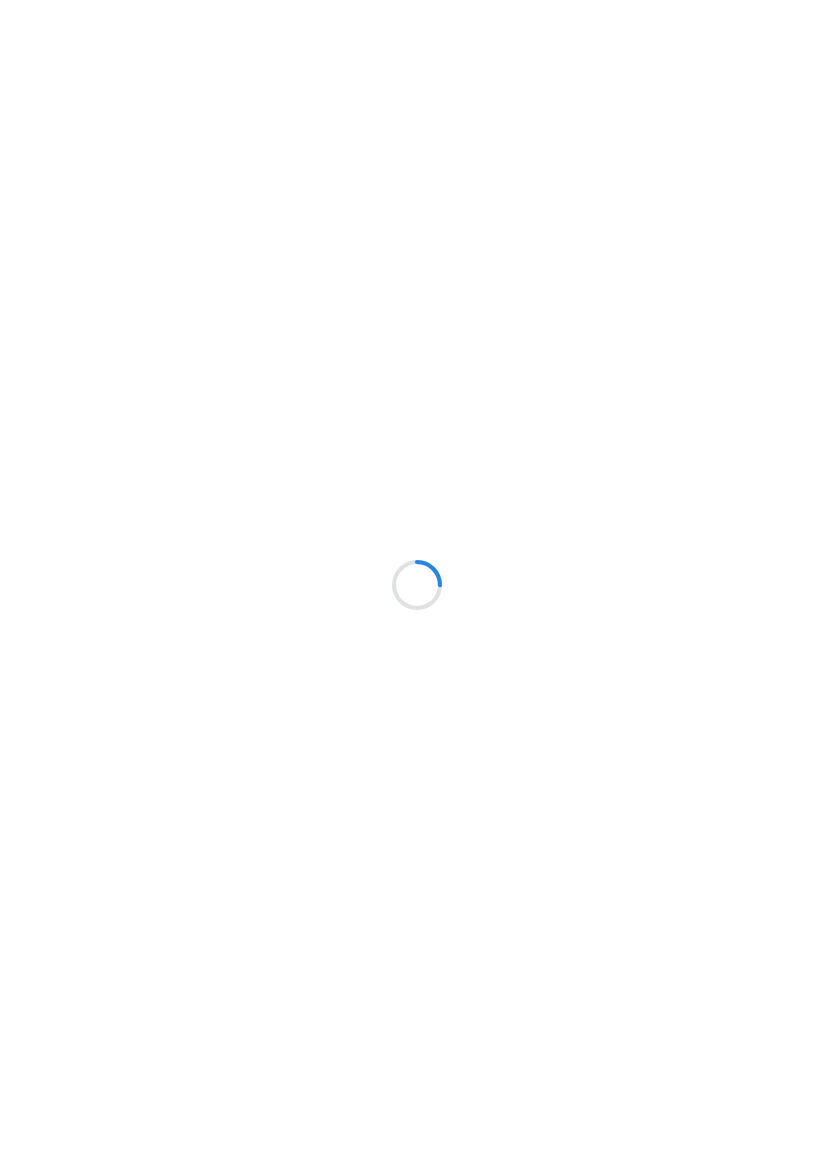 scroll, scrollTop: 0, scrollLeft: 0, axis: both 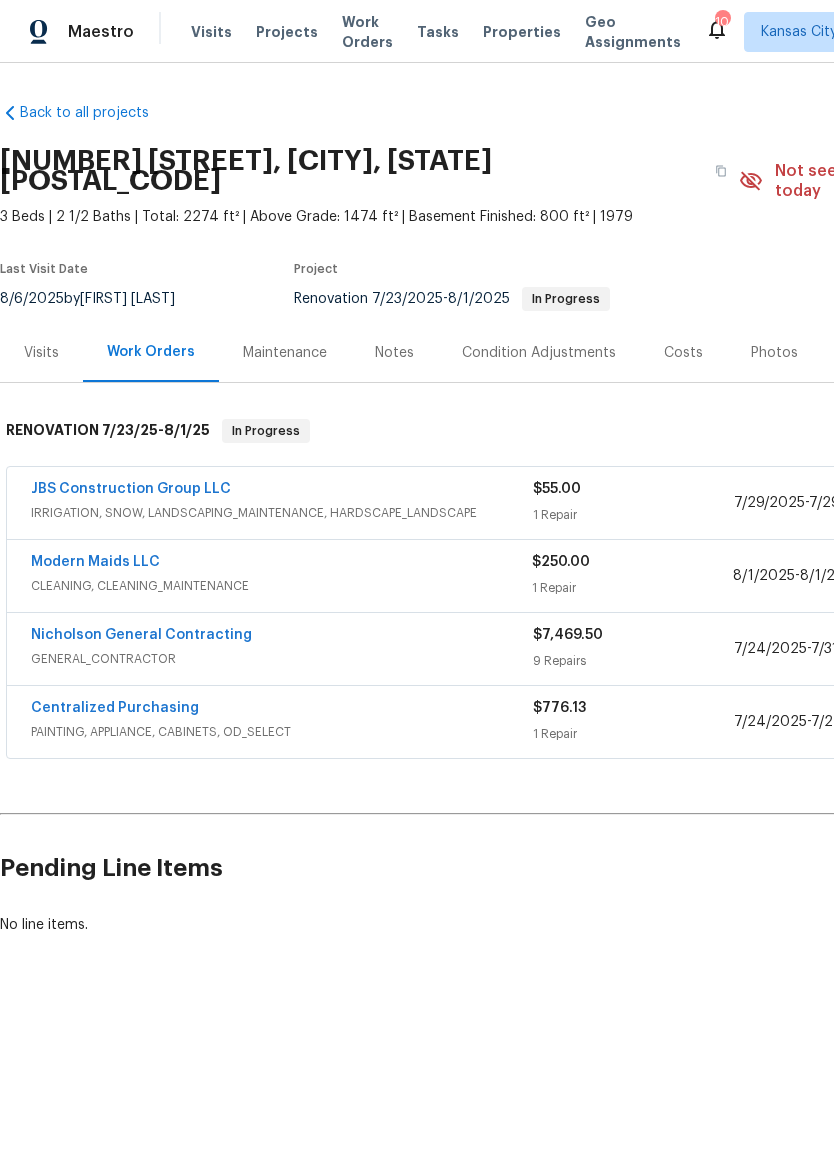 click on "Properties" at bounding box center (522, 32) 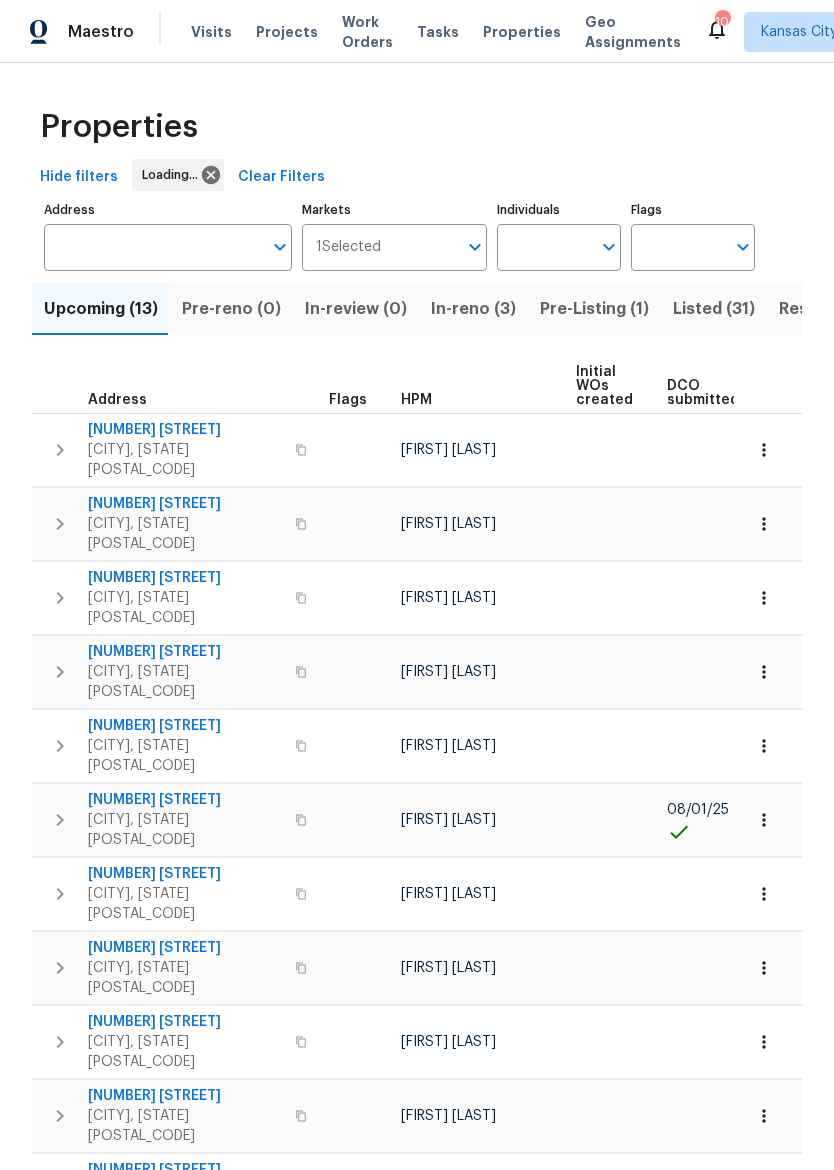 click on "In-reno (3)" at bounding box center (473, 309) 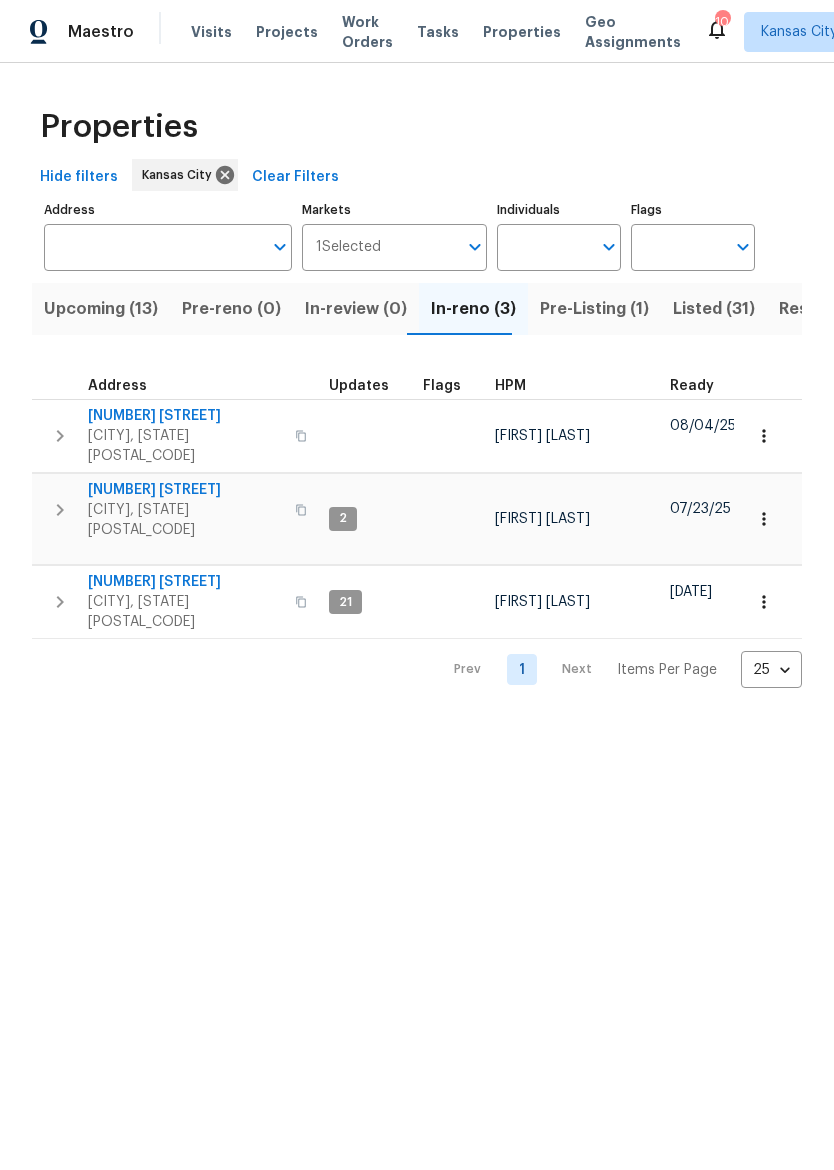 click on "Maestro" at bounding box center [101, 32] 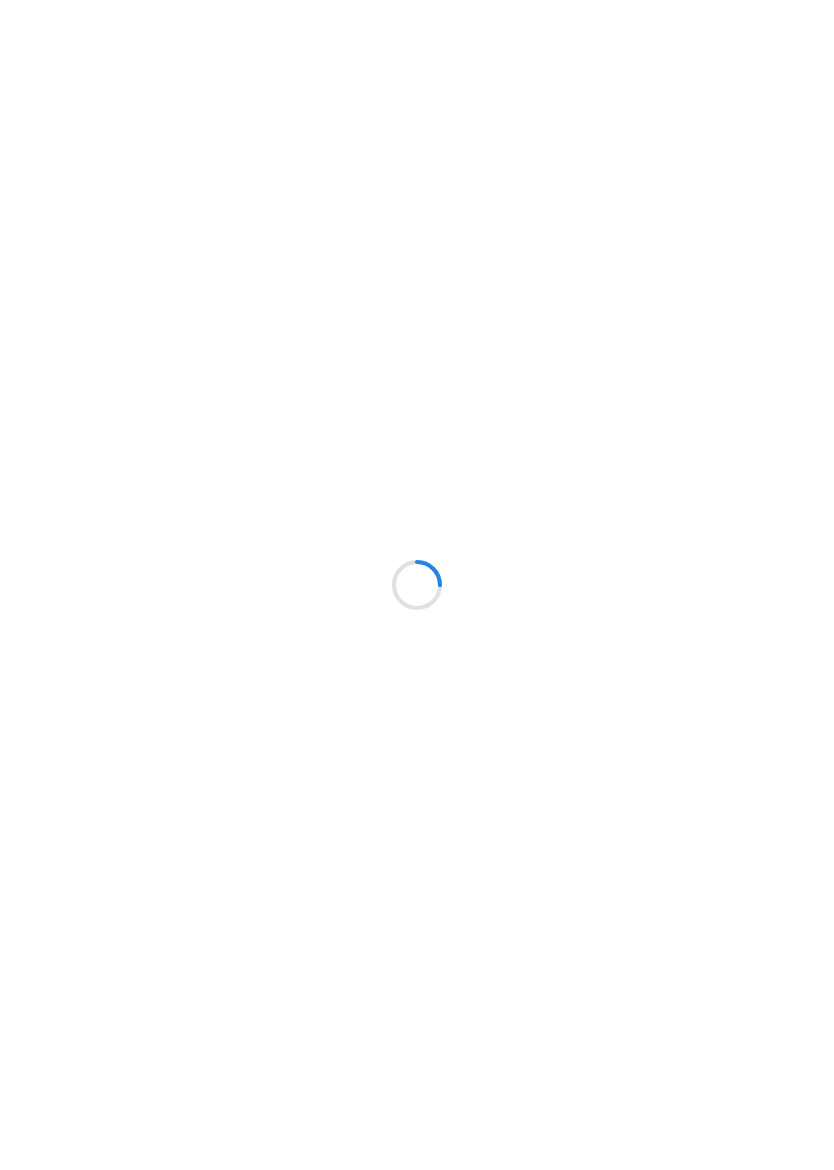 scroll, scrollTop: 0, scrollLeft: 0, axis: both 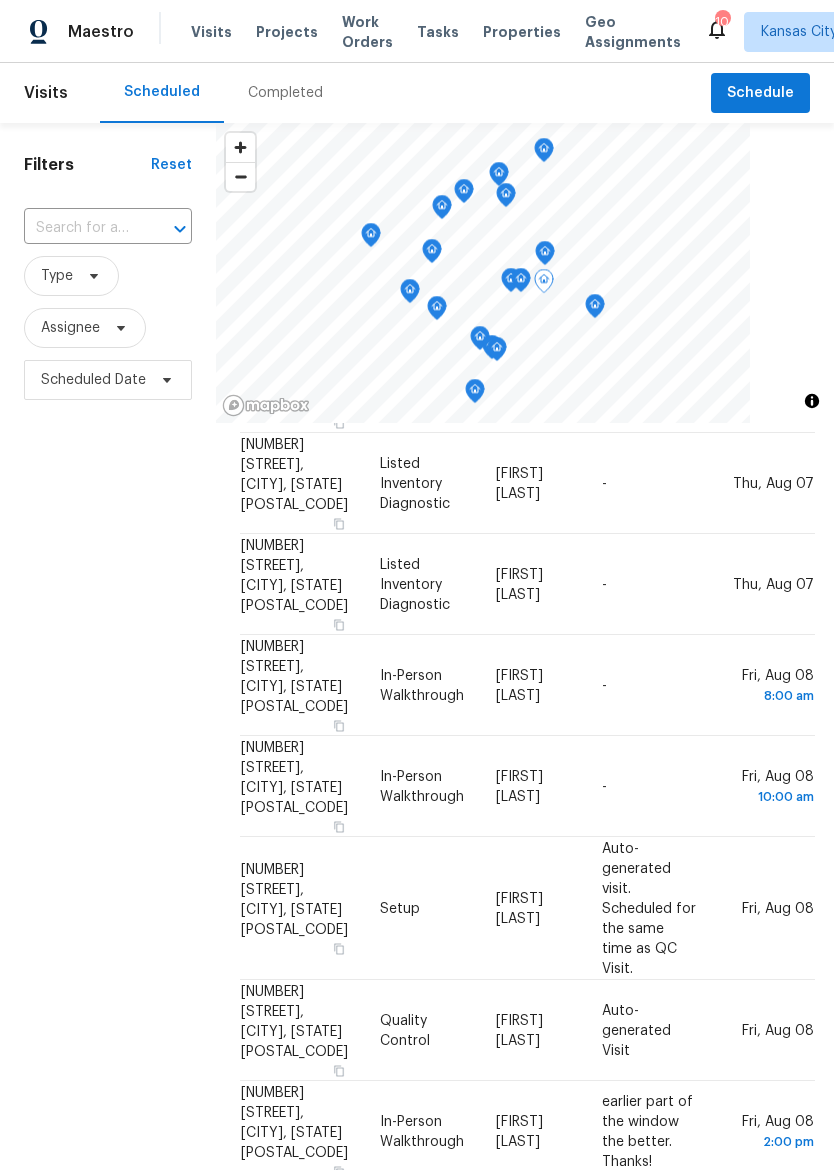 click 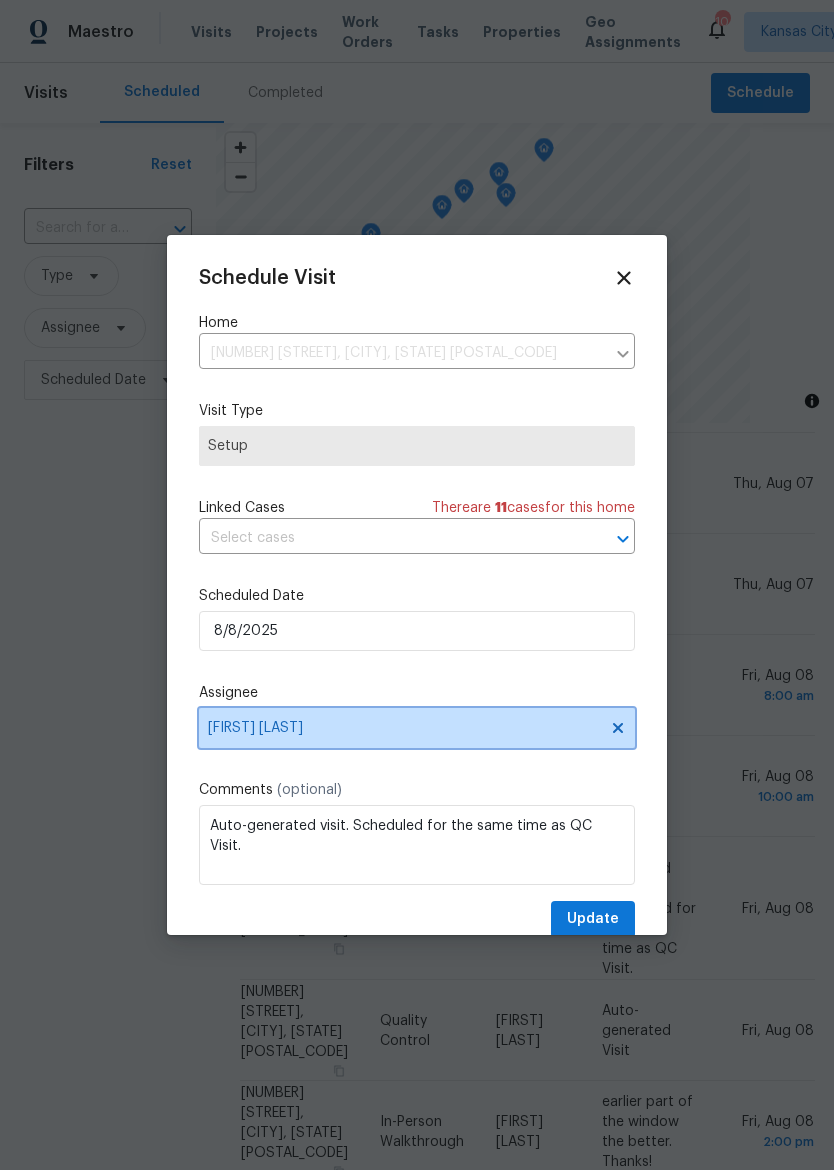 click on "[FIRST] [LAST]" at bounding box center [404, 728] 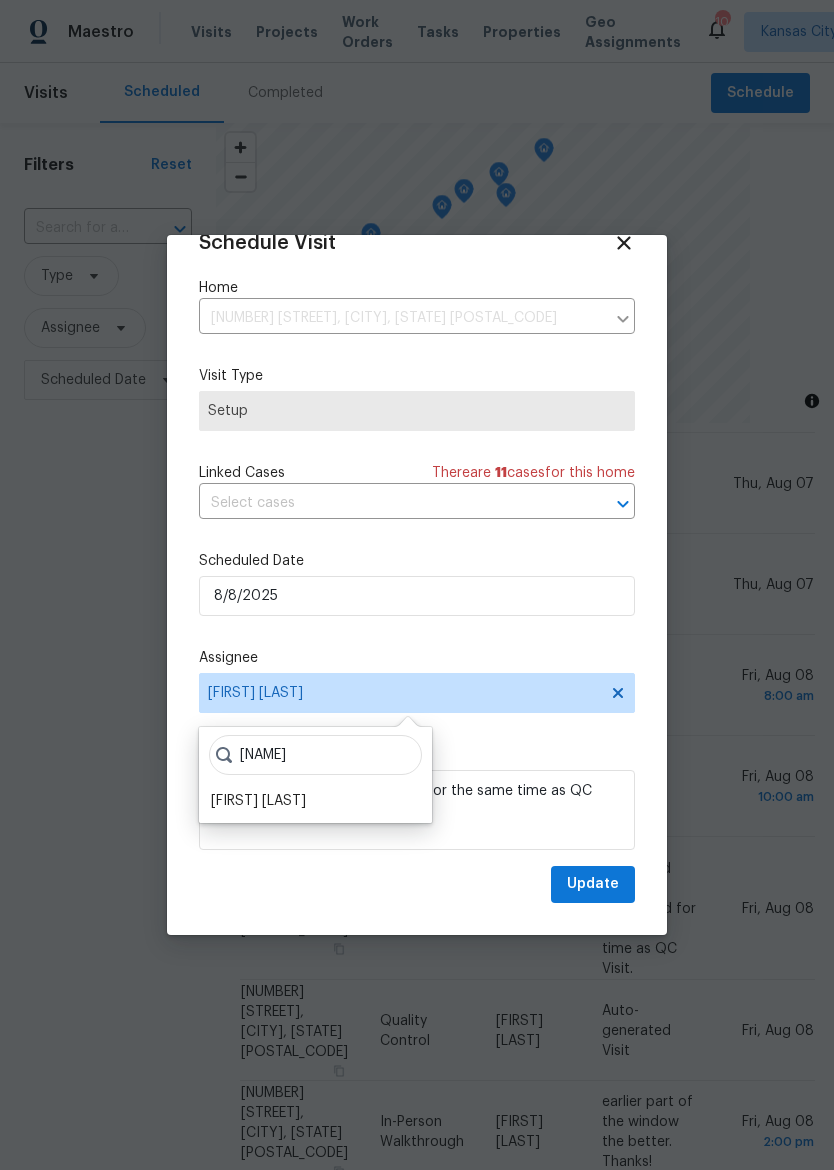scroll, scrollTop: 39, scrollLeft: 0, axis: vertical 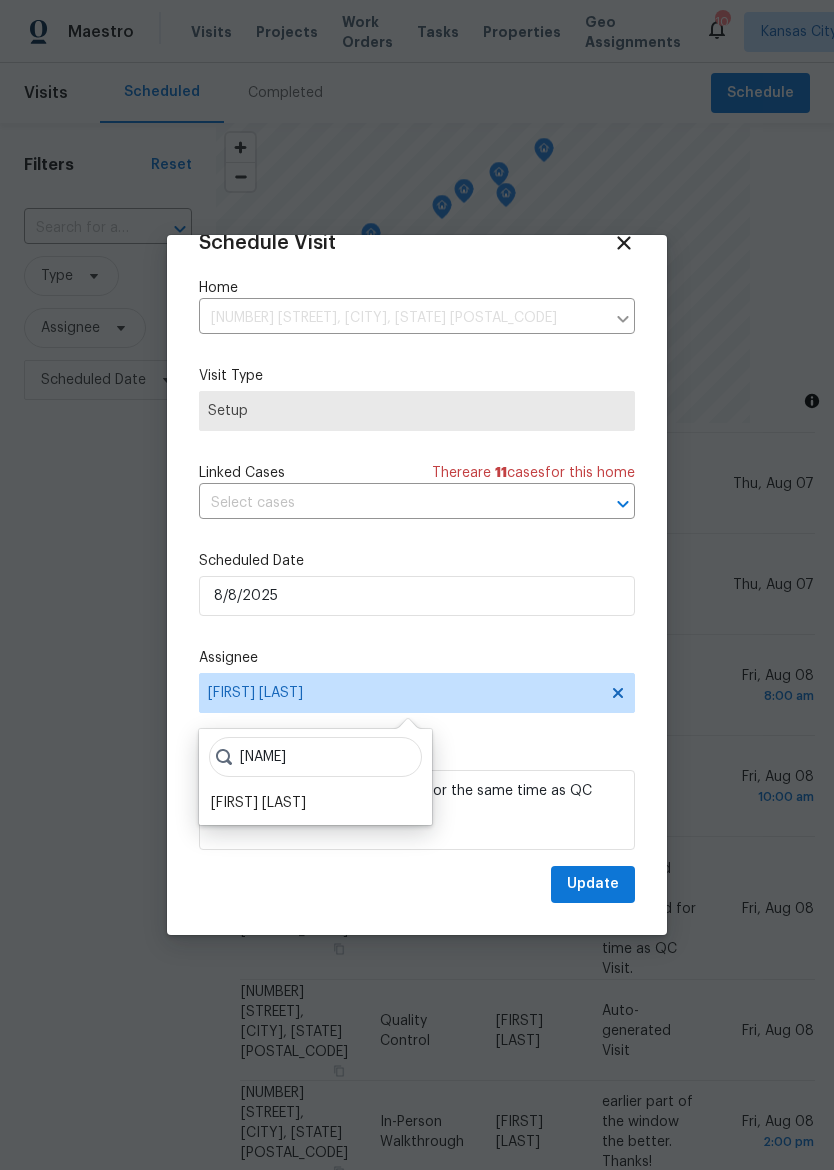type on "[NAME]" 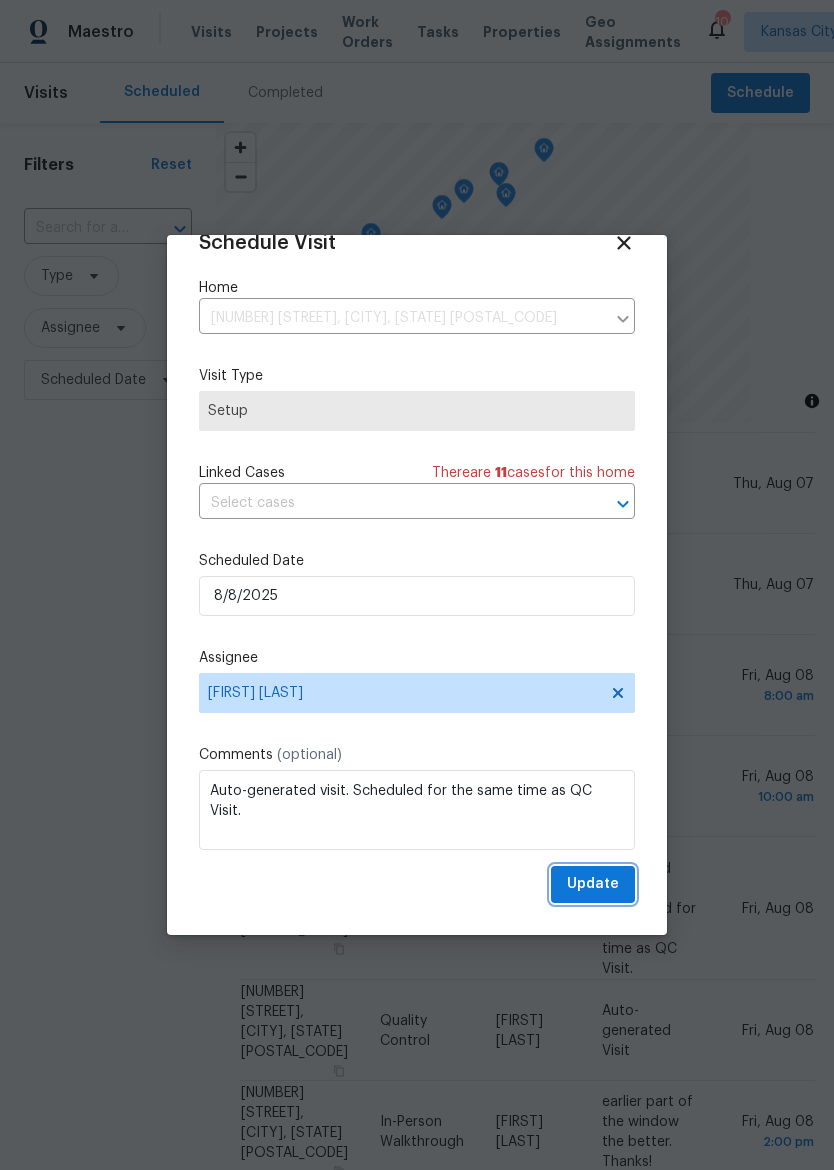 click on "Update" at bounding box center (593, 884) 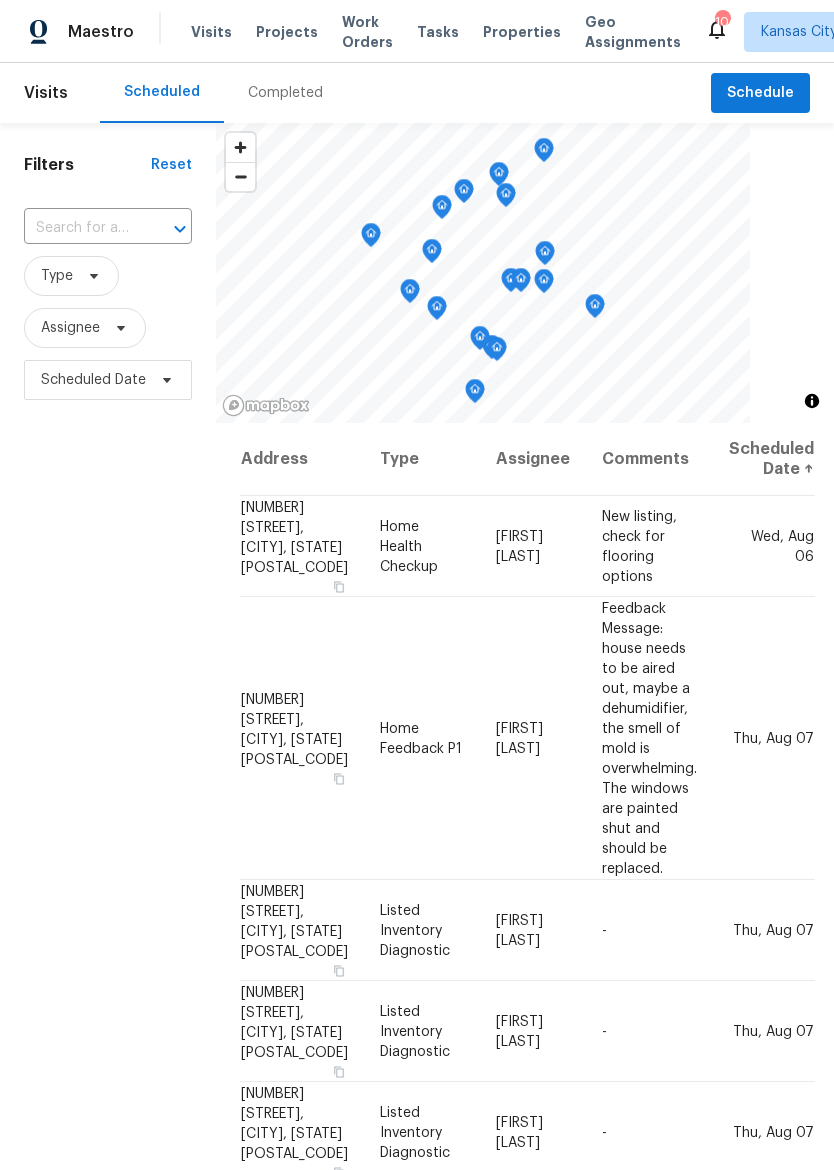 scroll, scrollTop: 0, scrollLeft: 0, axis: both 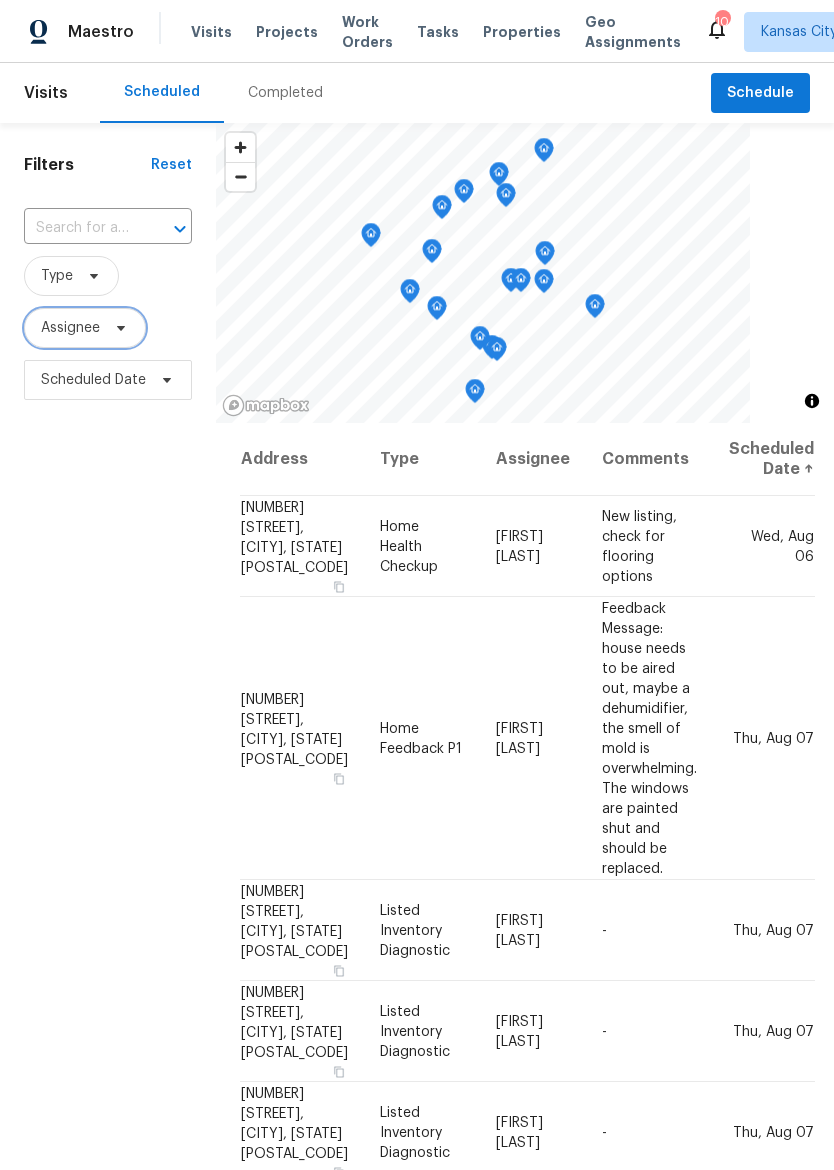 click on "Assignee" at bounding box center (85, 328) 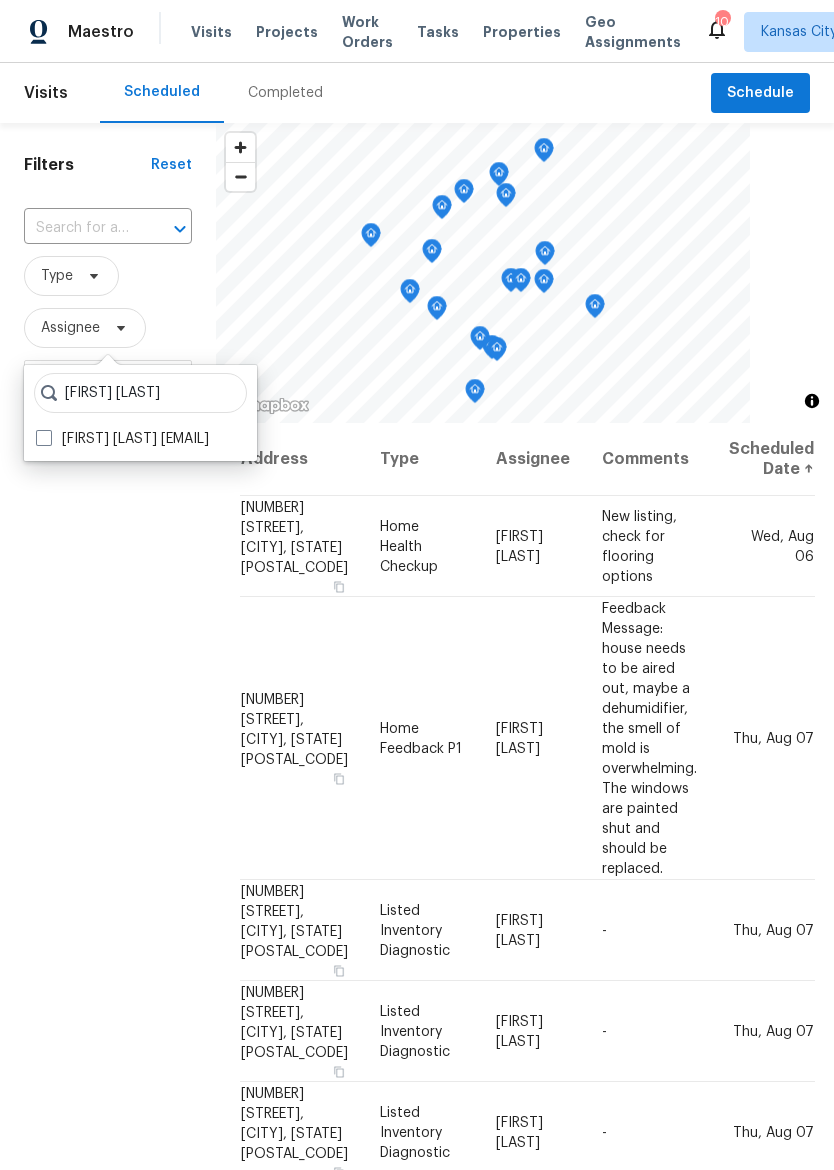 type on "Luis ch" 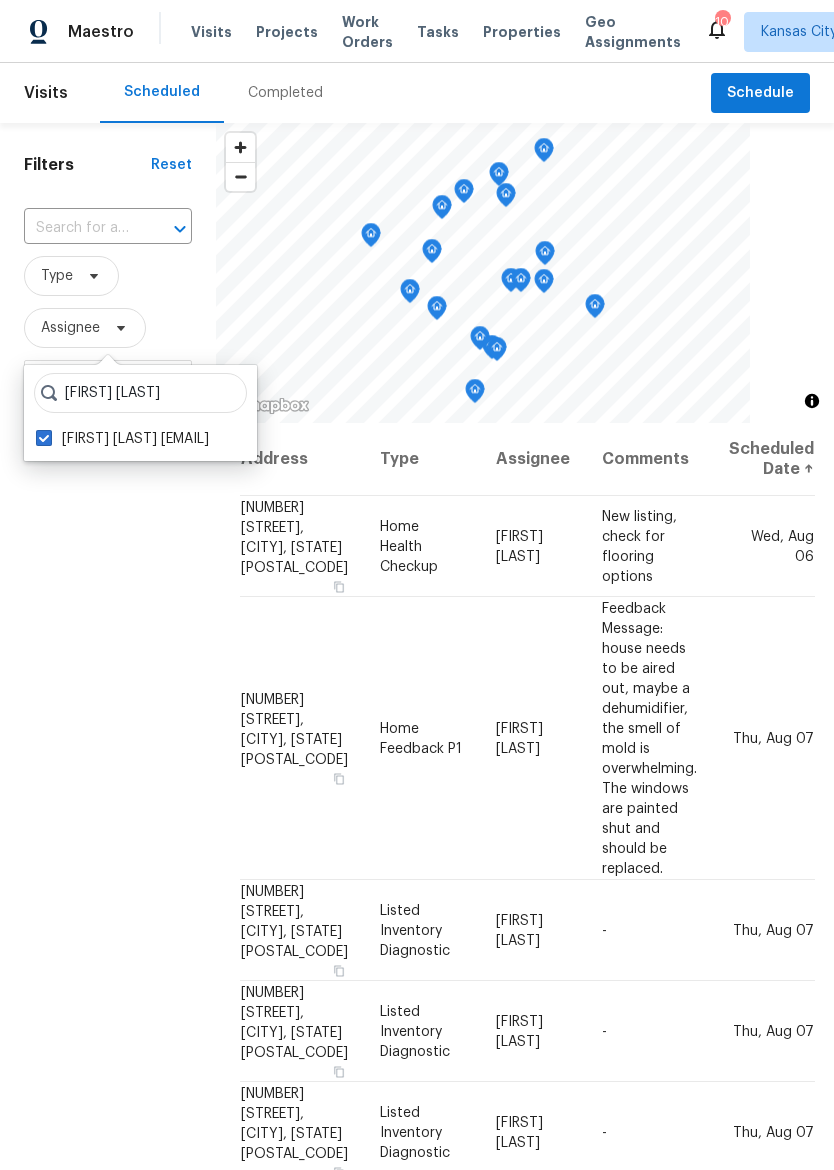 checkbox on "true" 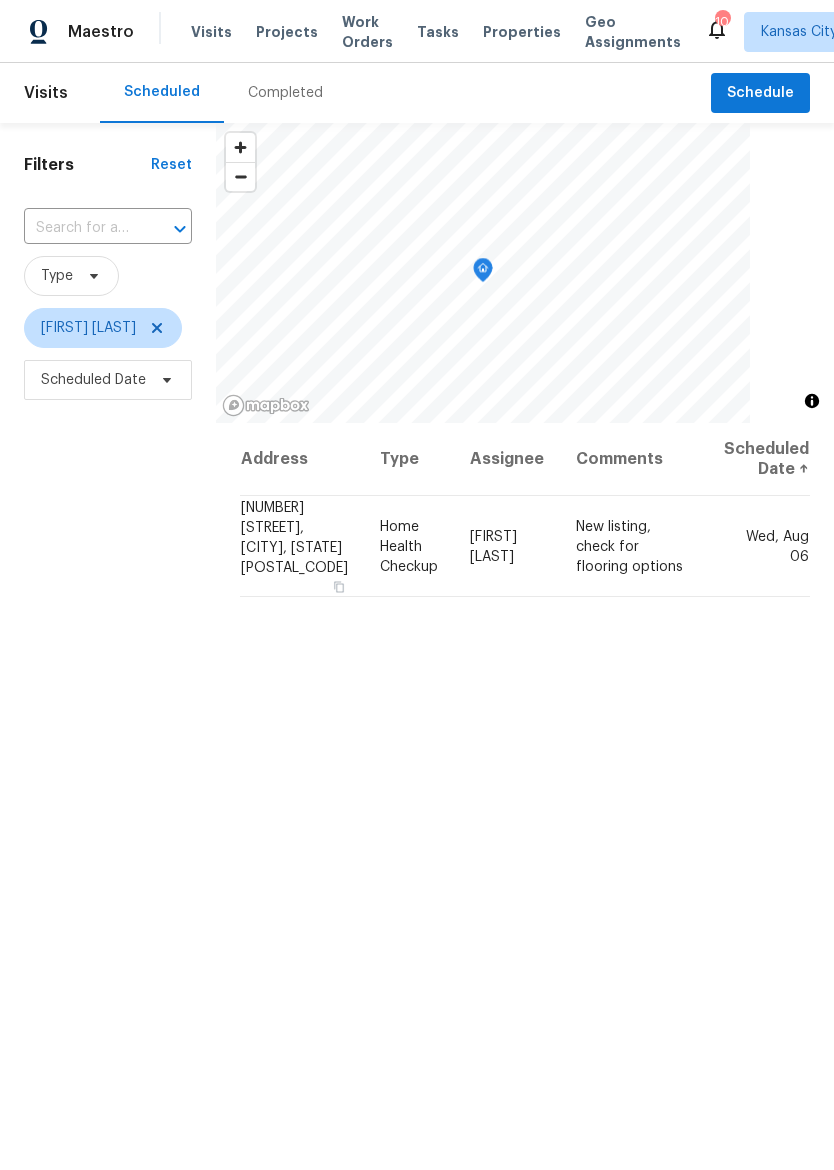 click on "Maestro" at bounding box center [67, 32] 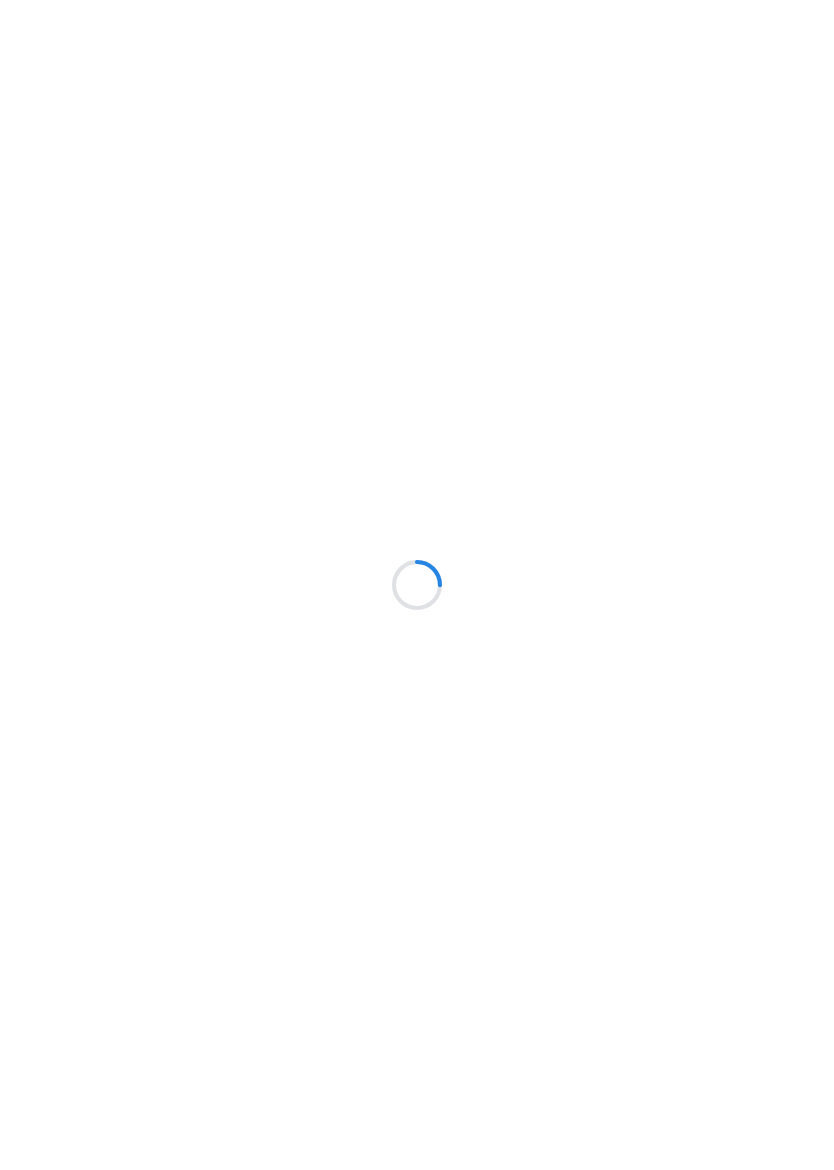 scroll, scrollTop: 0, scrollLeft: 0, axis: both 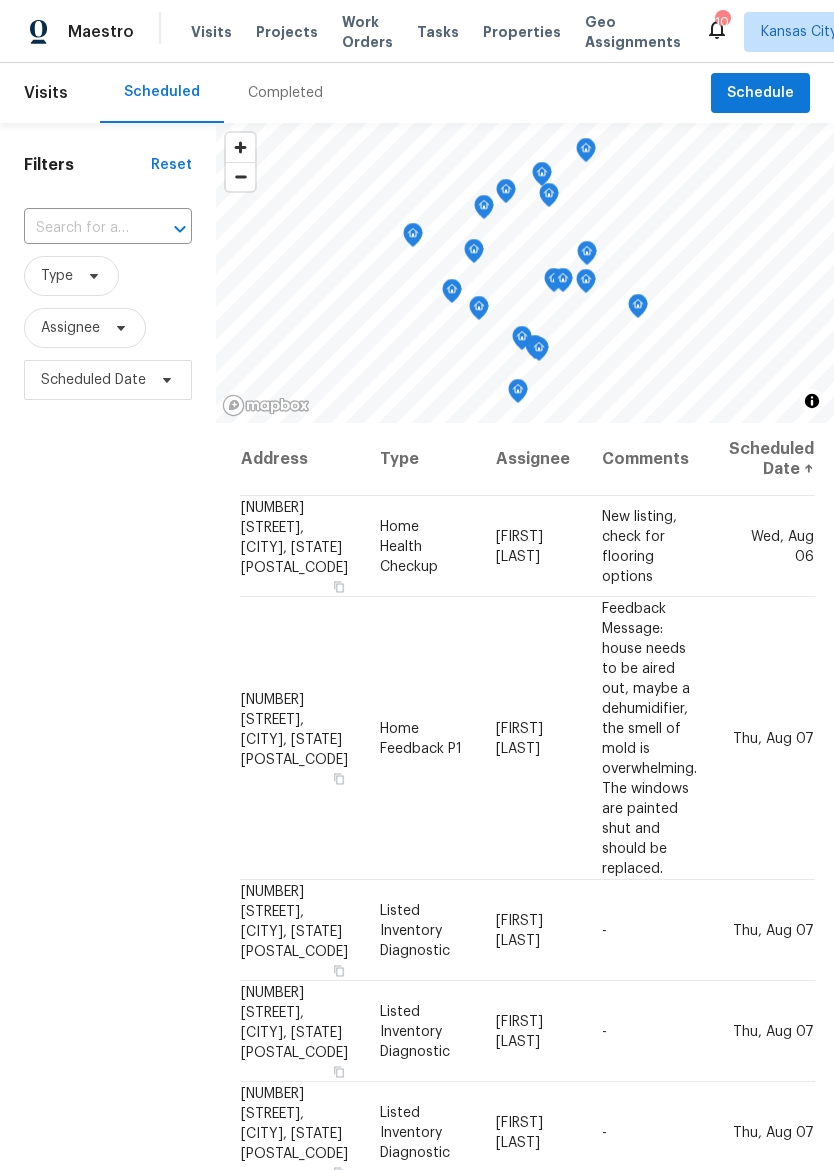 click on "Properties" at bounding box center [522, 32] 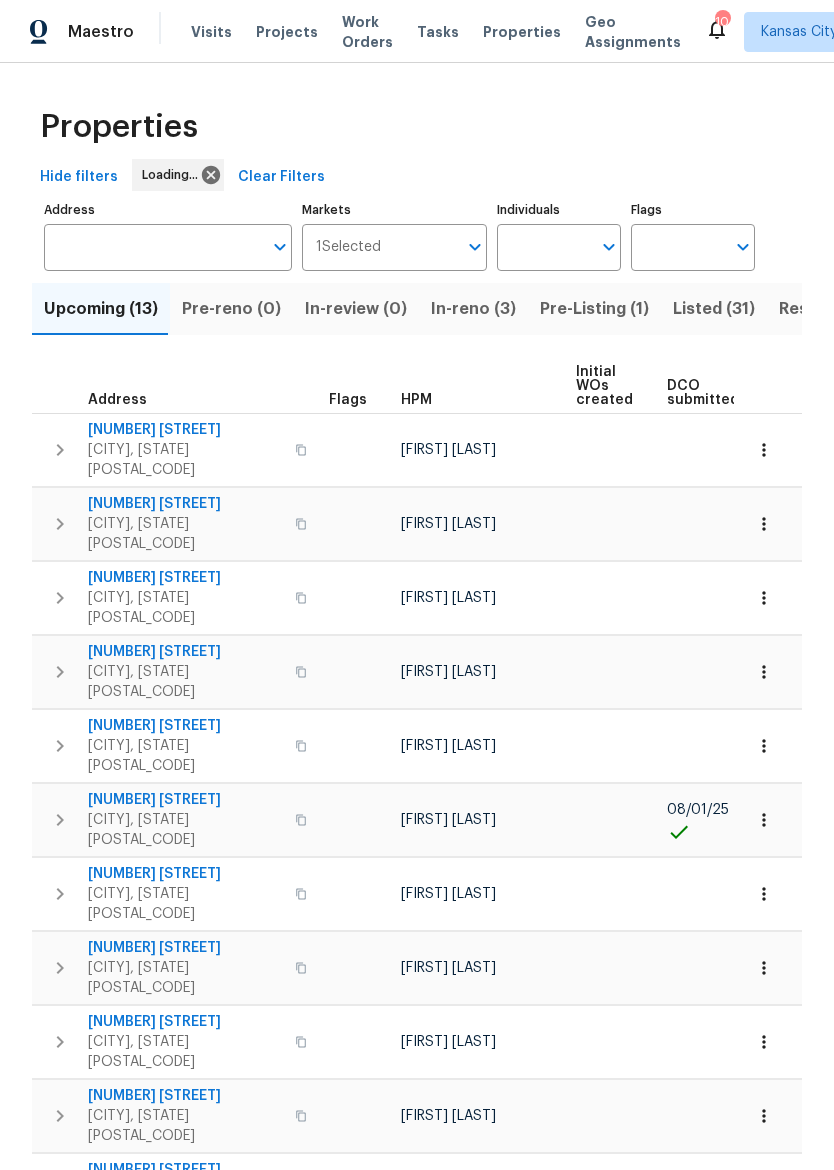 click on "Pre-Listing (1)" at bounding box center [594, 309] 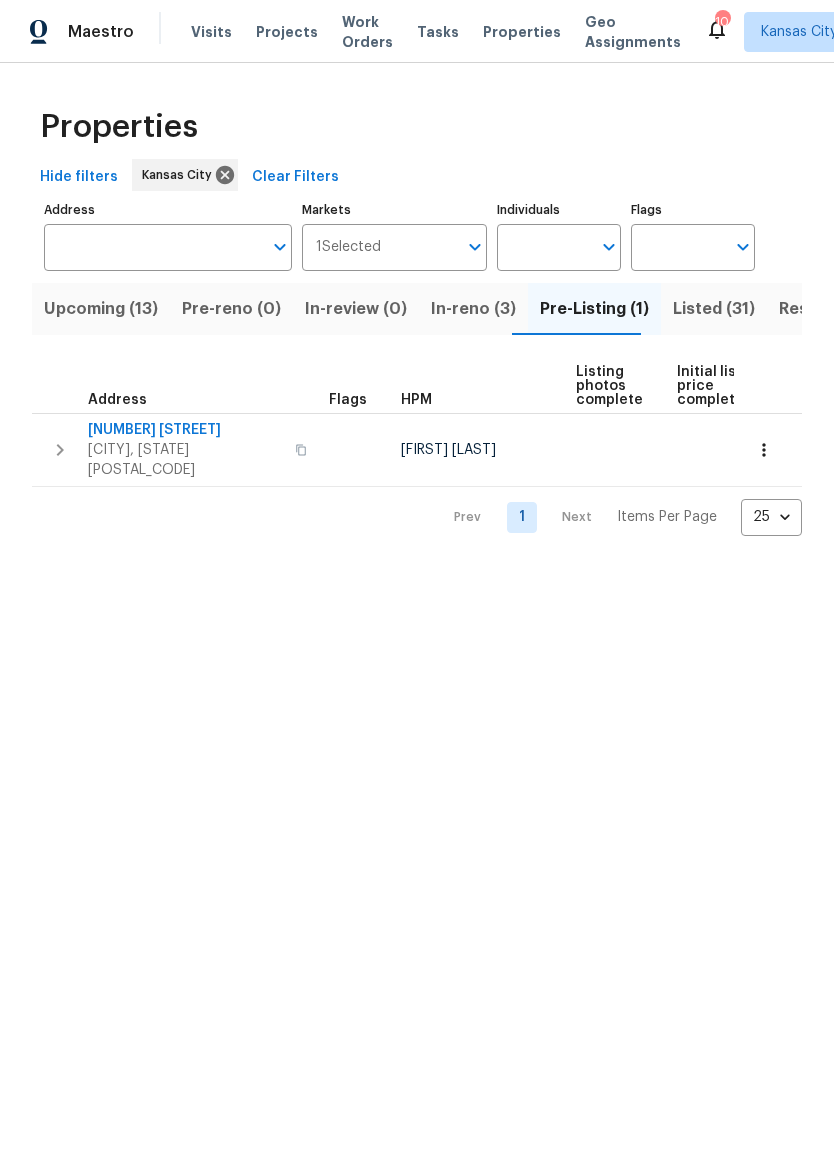 click on "2100 Thunderbird Dr" at bounding box center [185, 430] 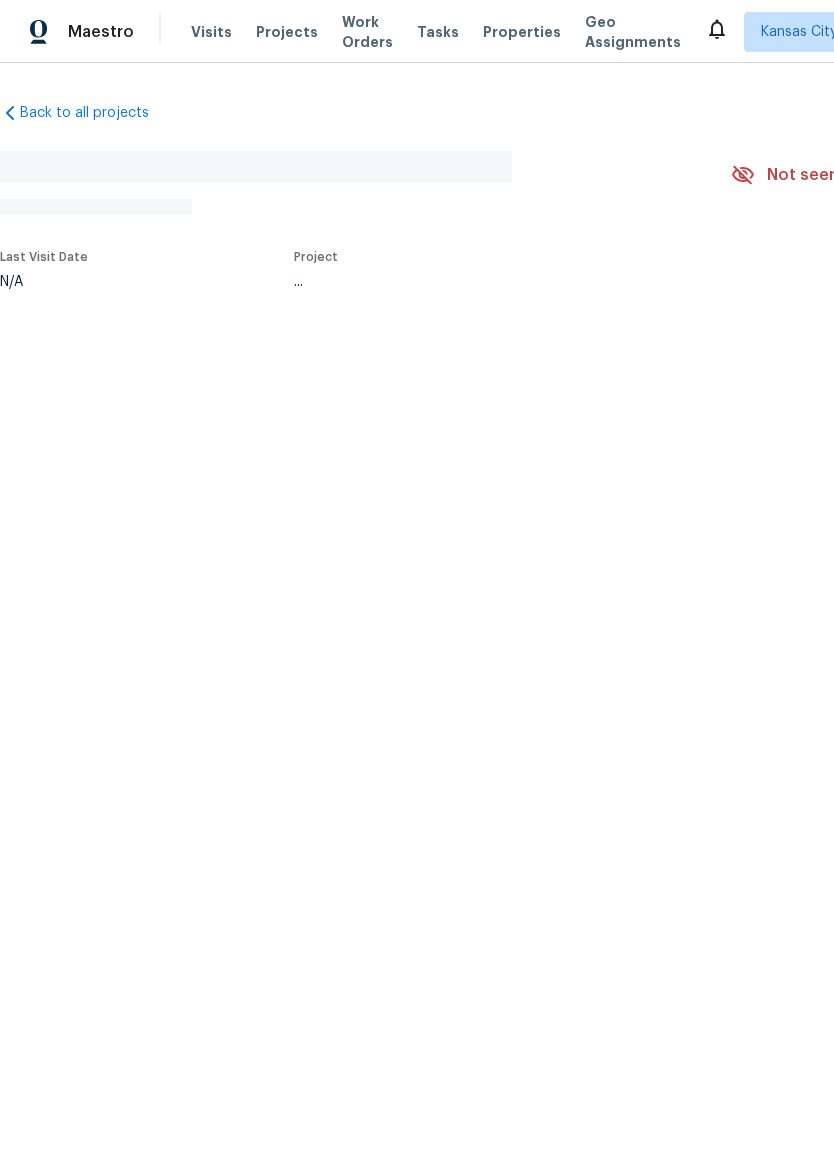 scroll, scrollTop: 0, scrollLeft: 0, axis: both 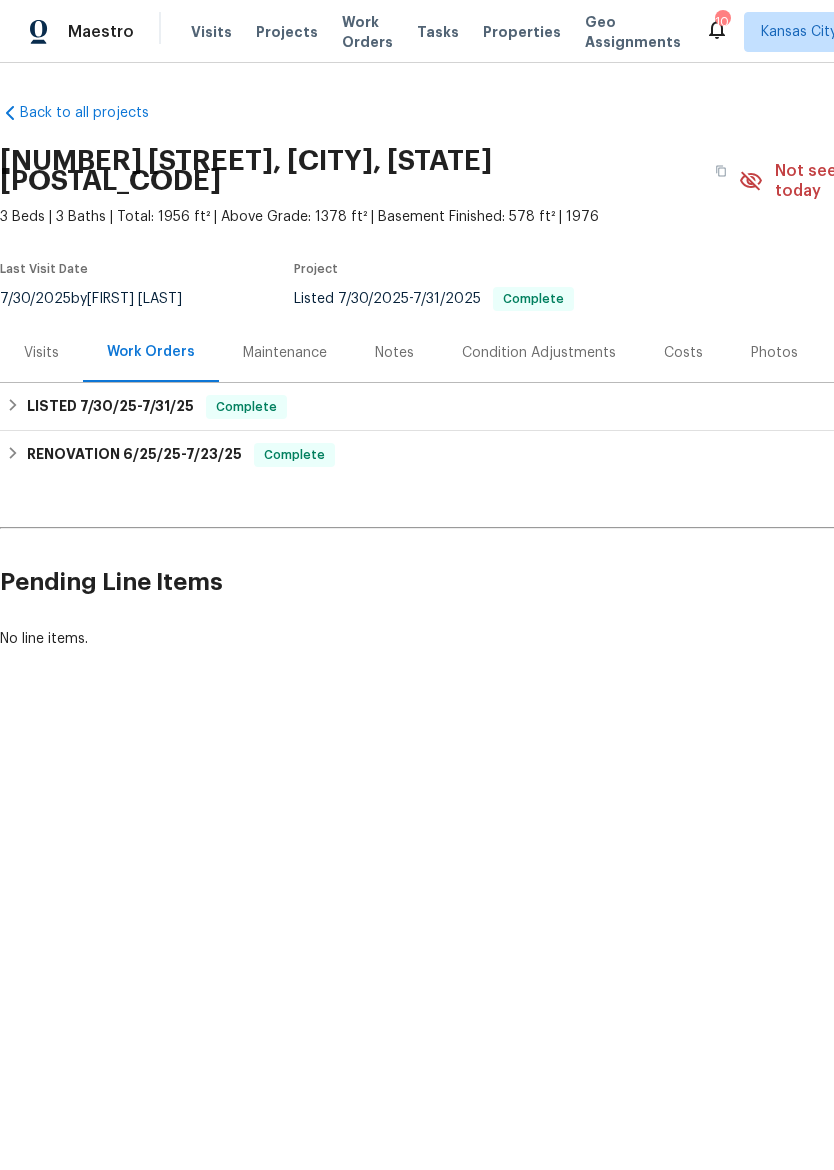 click on "Photos" at bounding box center (774, 353) 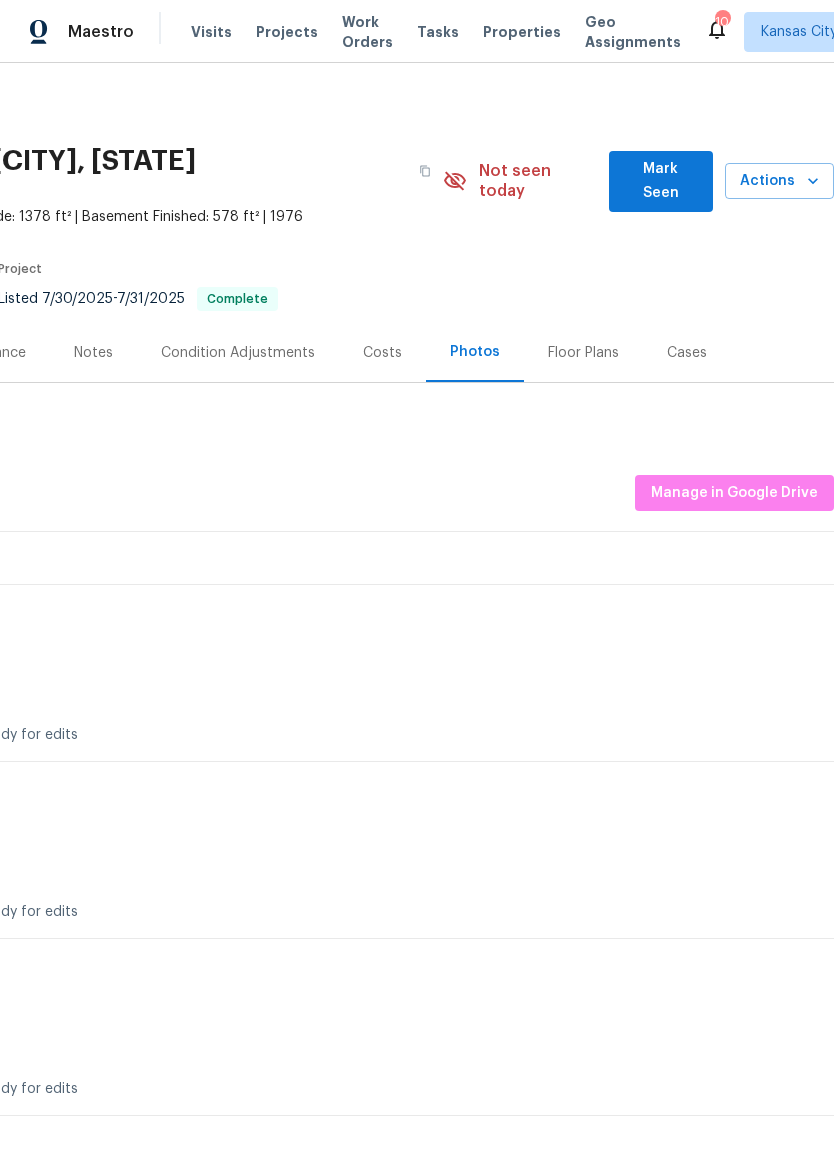 scroll, scrollTop: 0, scrollLeft: 296, axis: horizontal 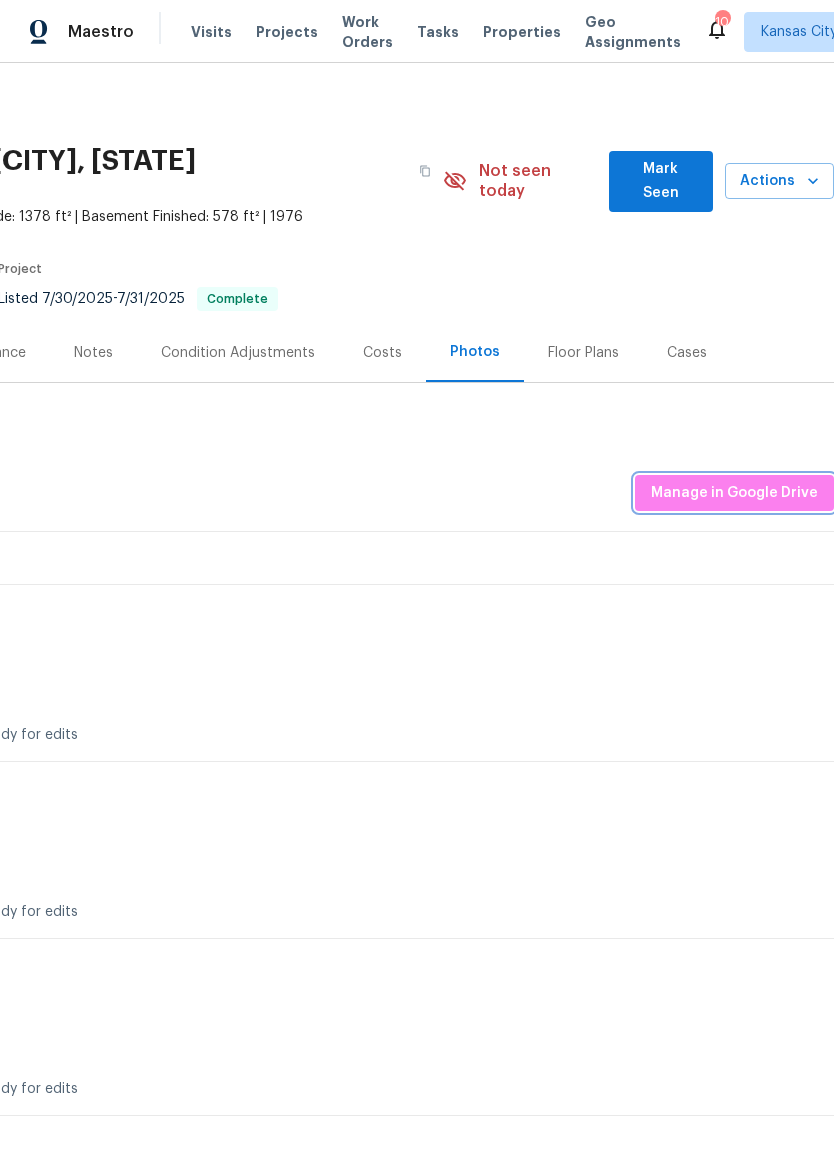 click on "Manage in Google Drive" at bounding box center (734, 493) 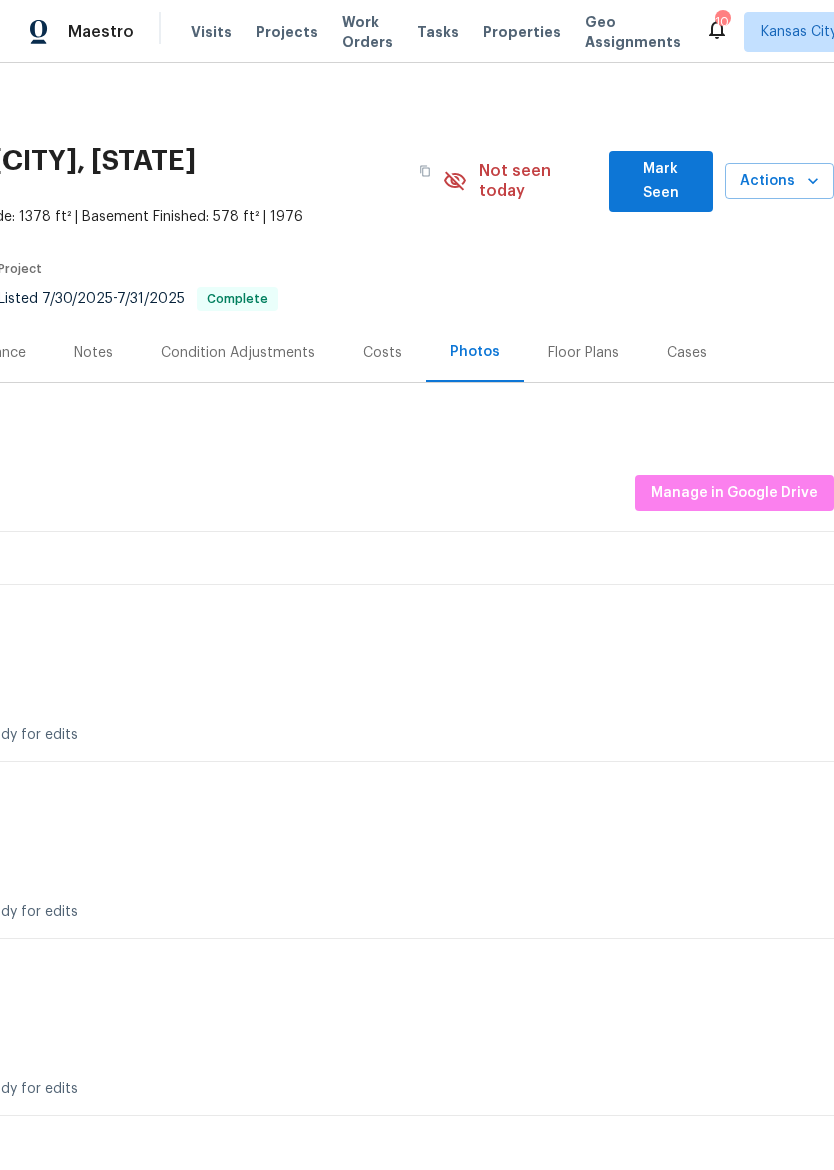 click on "Reset Listing Photos Listing Photos Manage in Google Drive Set Photo Groups 0 Ready for edits Ready for edits 1 Ready for edits Ready for edits 2 Ready for edits Ready for edits 3 Ready for edits Ready for edits 4 Ready for edits Ready for edits 5 Ready for edits 6 Ready for edits 7 Ready for edits Ready for edits 8 Ready for edits Ready for edits 9 Ready for edits Ready for edits Ready for edits 10 Ready for edits Ready for edits 11 Ready for edits 12 Ready for edits 13 Ready for edits 14 Ready for edits" at bounding box center [269, 1821] 